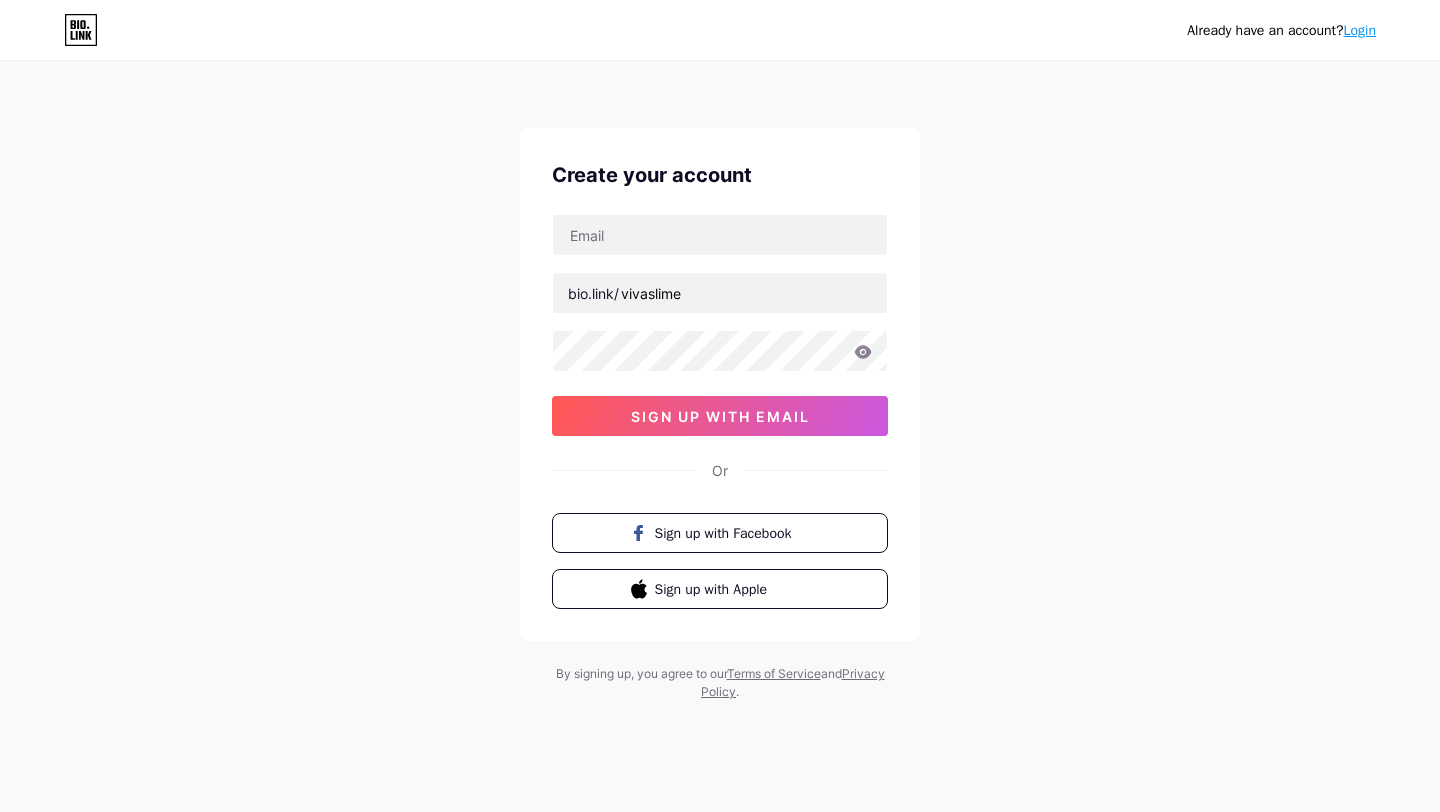 scroll, scrollTop: 0, scrollLeft: 0, axis: both 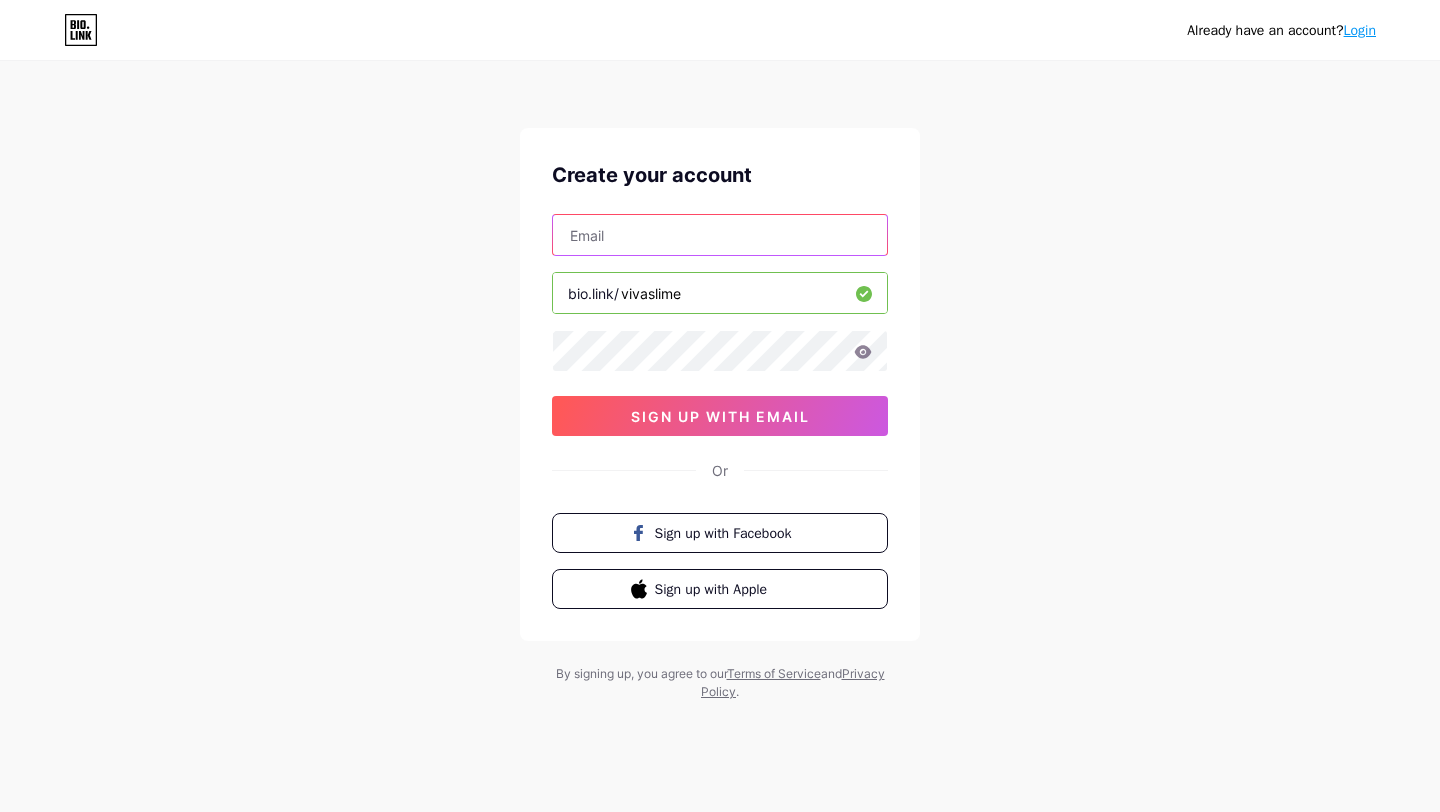 click at bounding box center [720, 235] 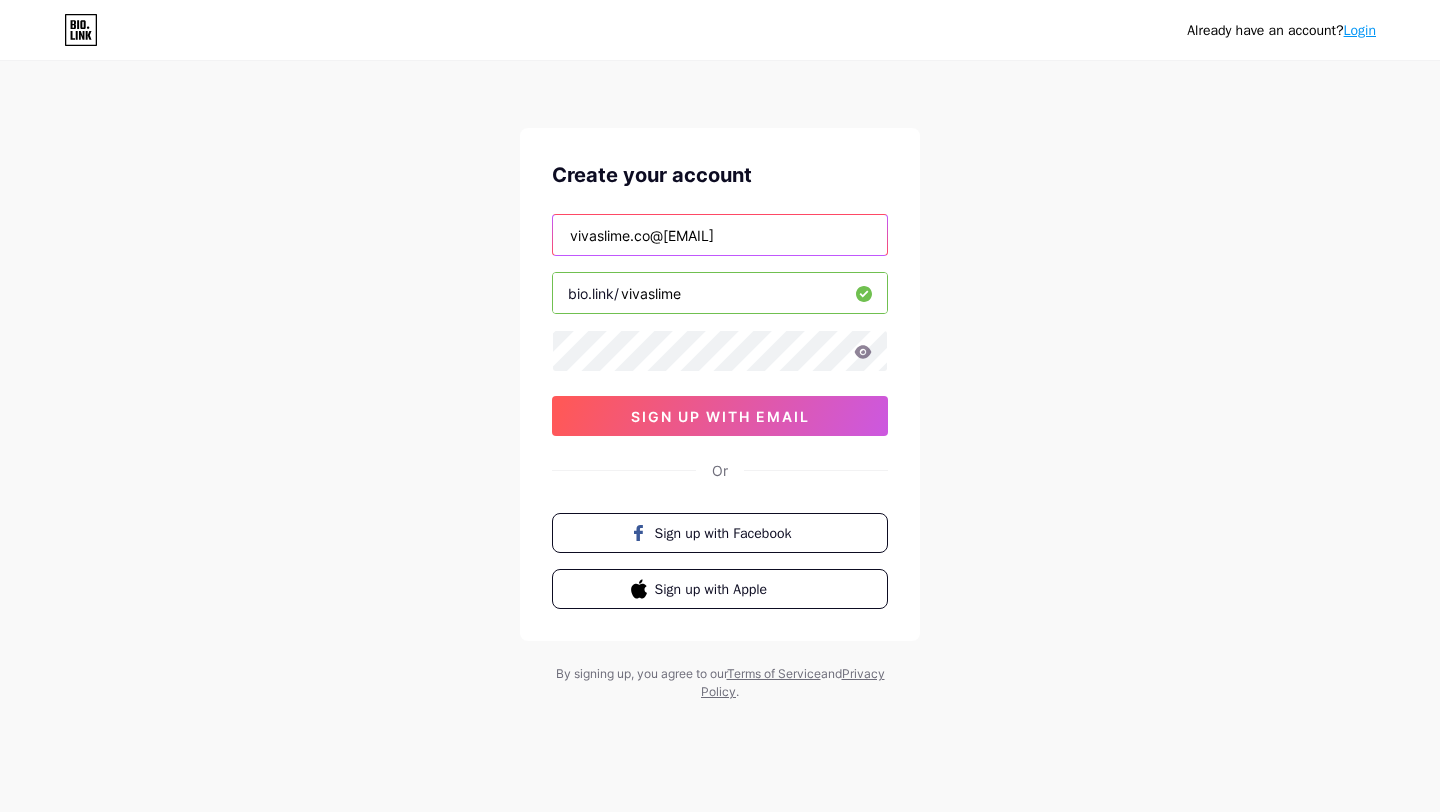 type on "vivaslime.co@[EMAIL]" 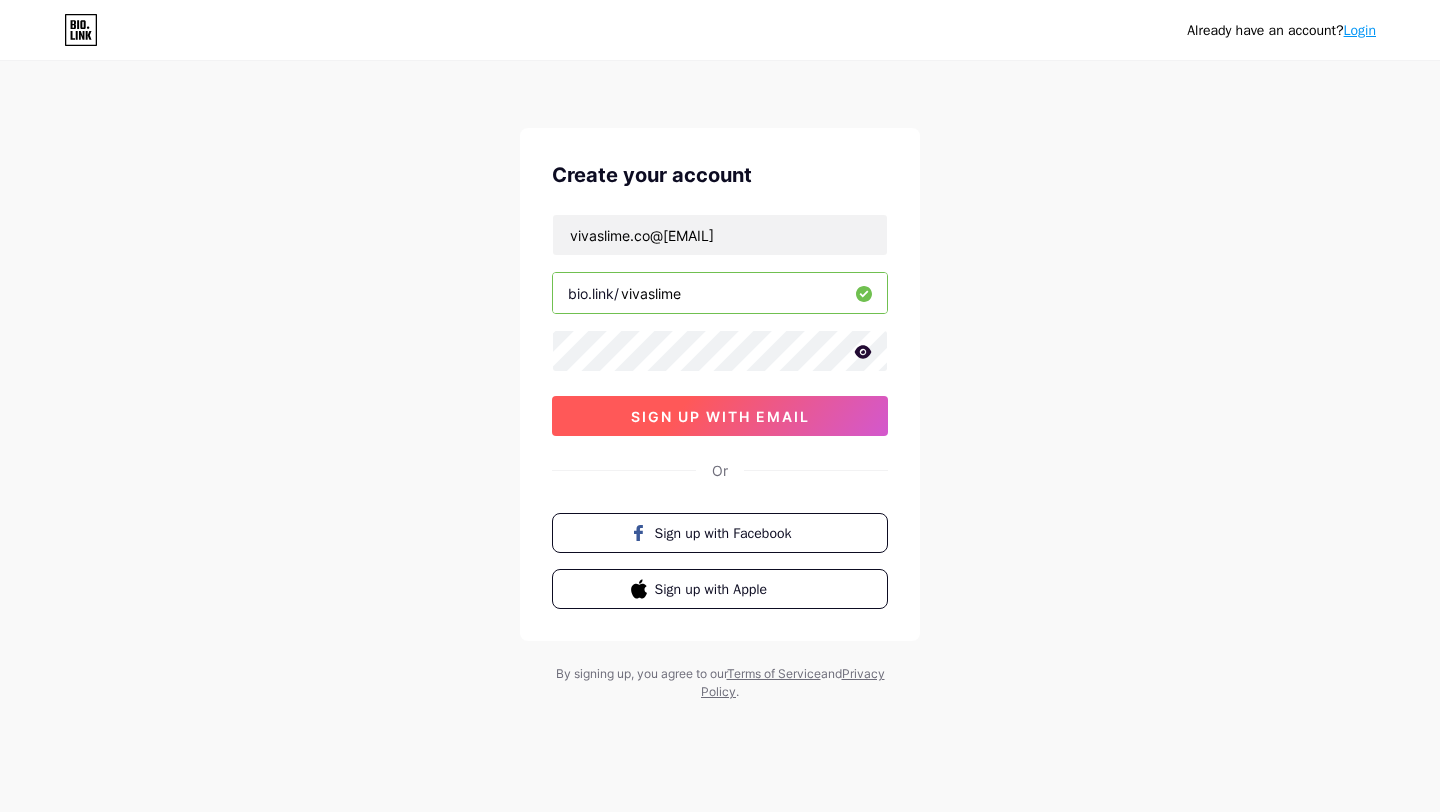 click on "sign up with email" at bounding box center (720, 416) 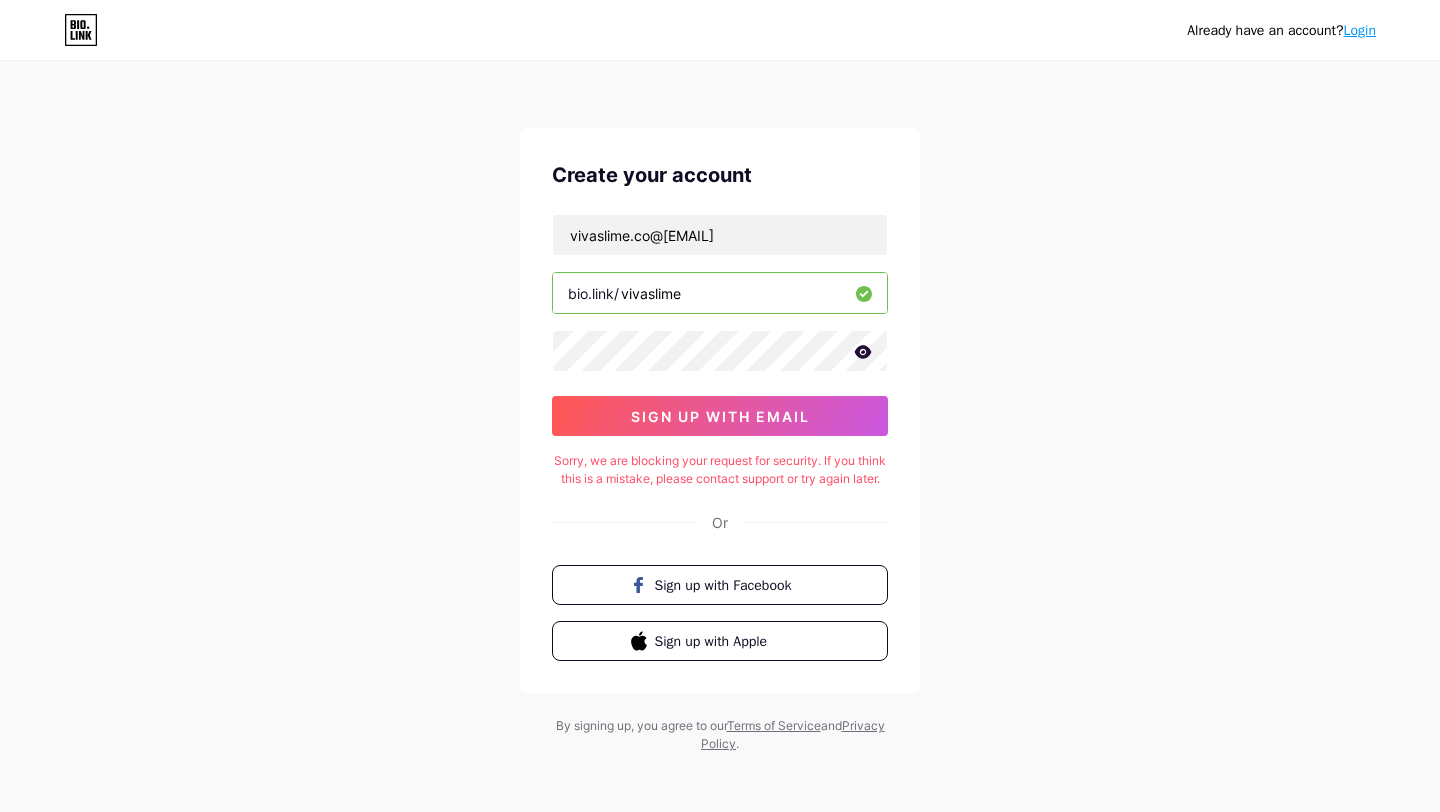 type 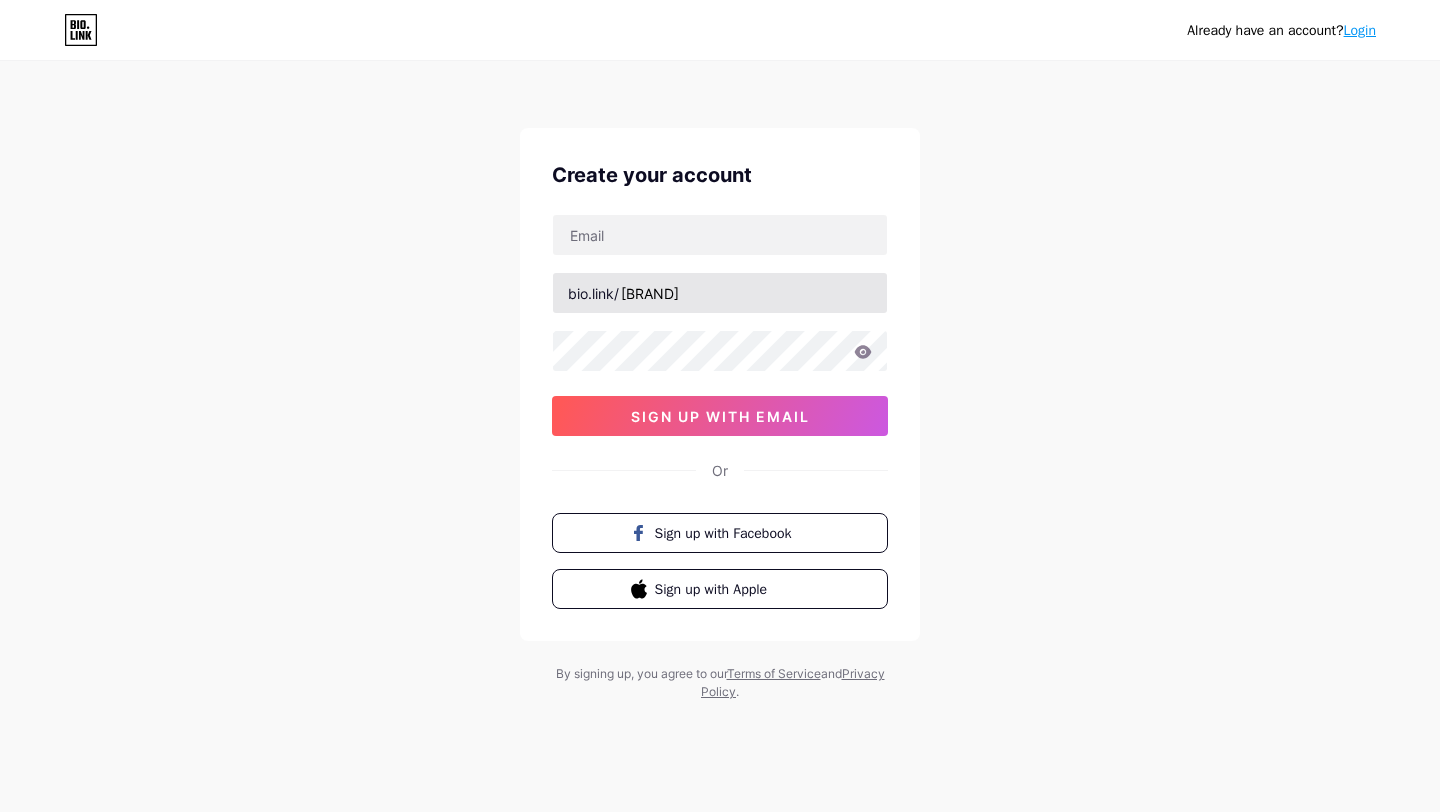 scroll, scrollTop: 0, scrollLeft: 0, axis: both 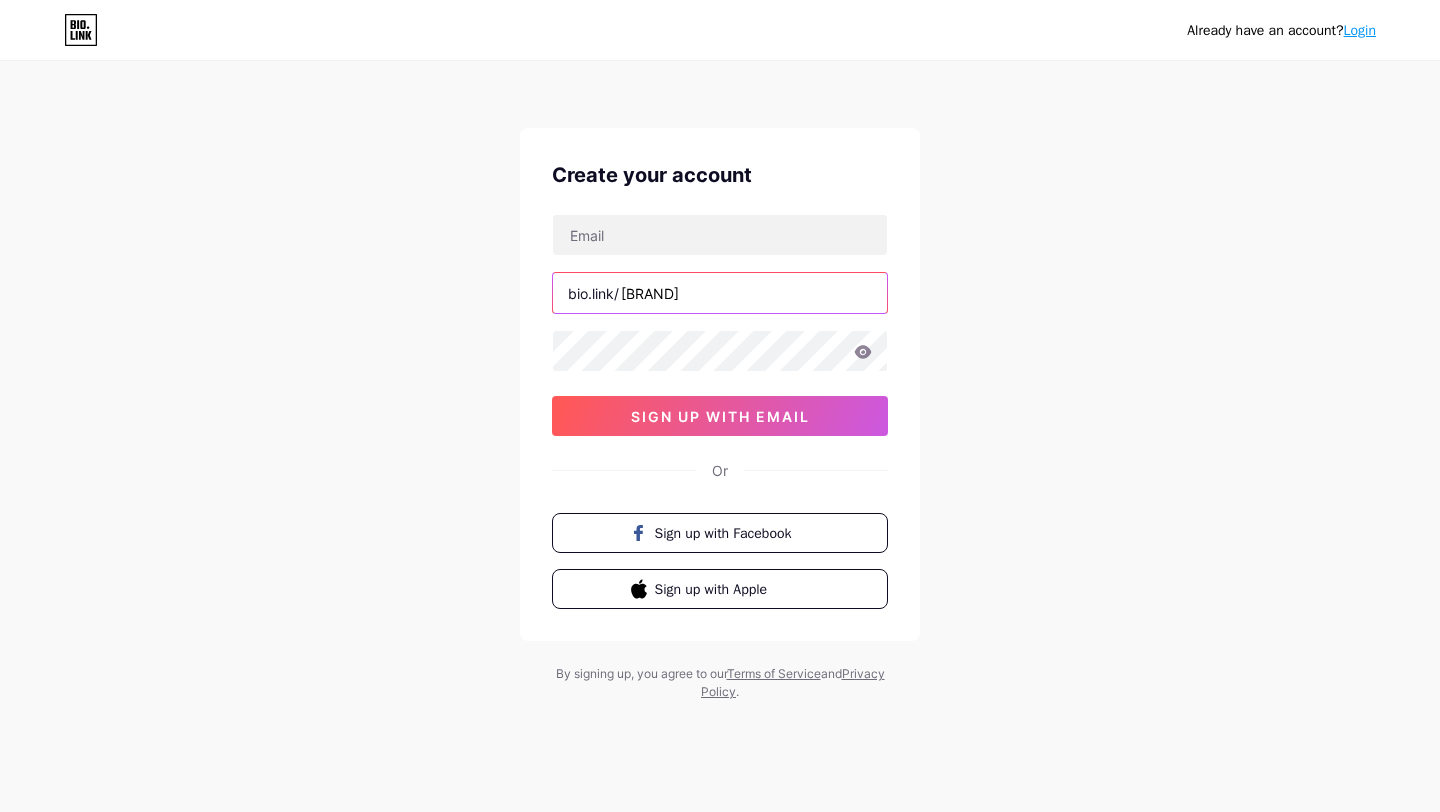 click on "[BRAND]" at bounding box center (720, 293) 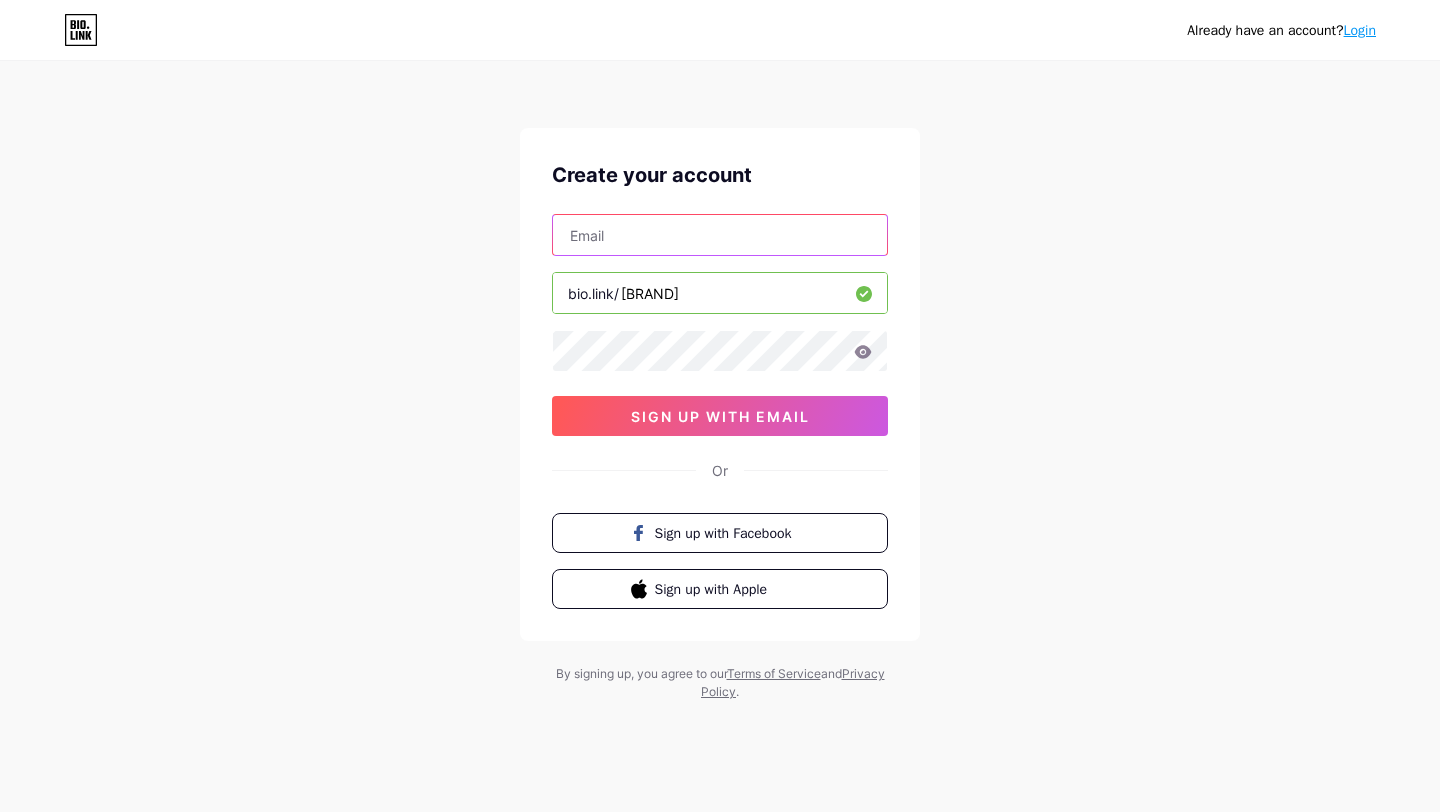 click at bounding box center [720, 235] 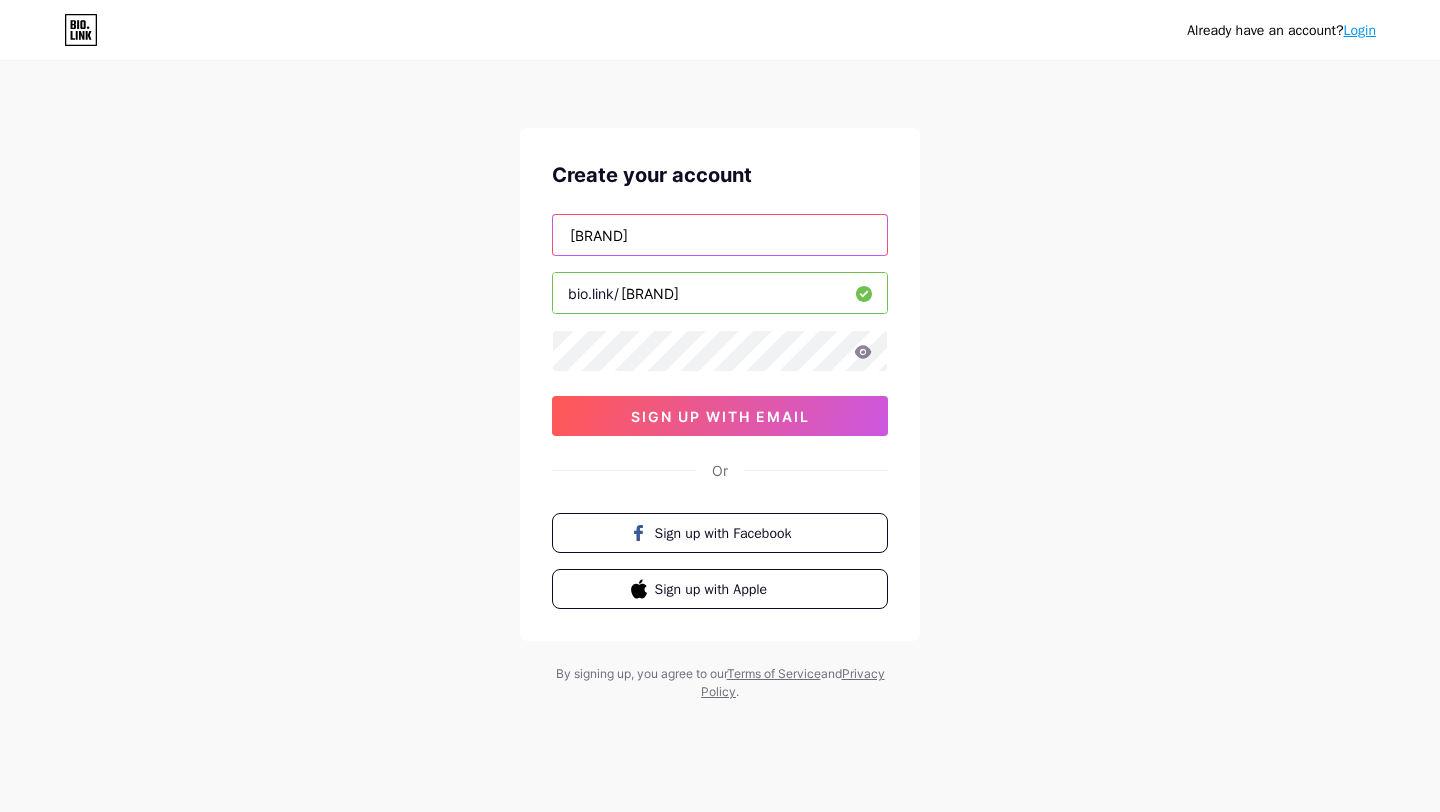 type on "a" 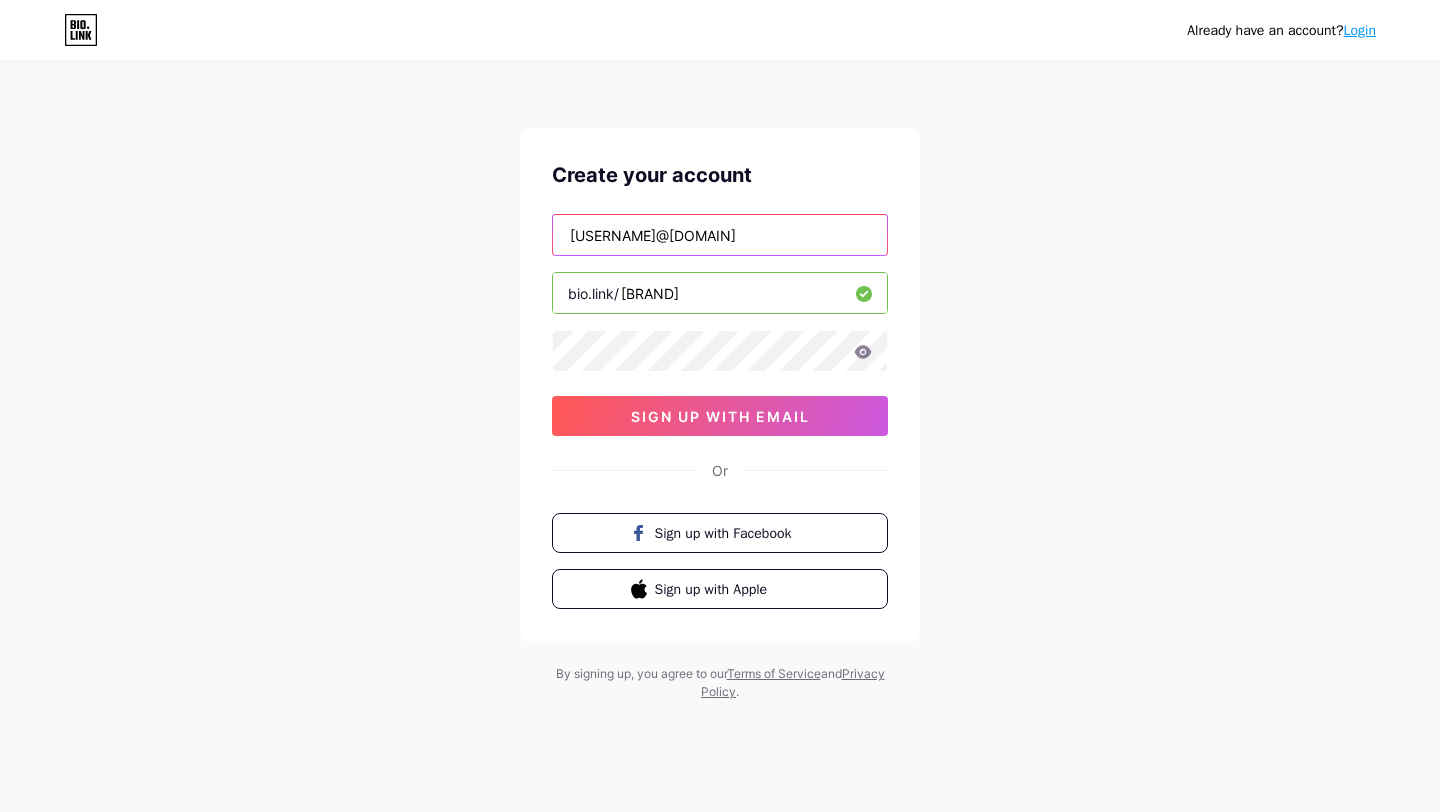 type on "[USERNAME]@[DOMAIN]" 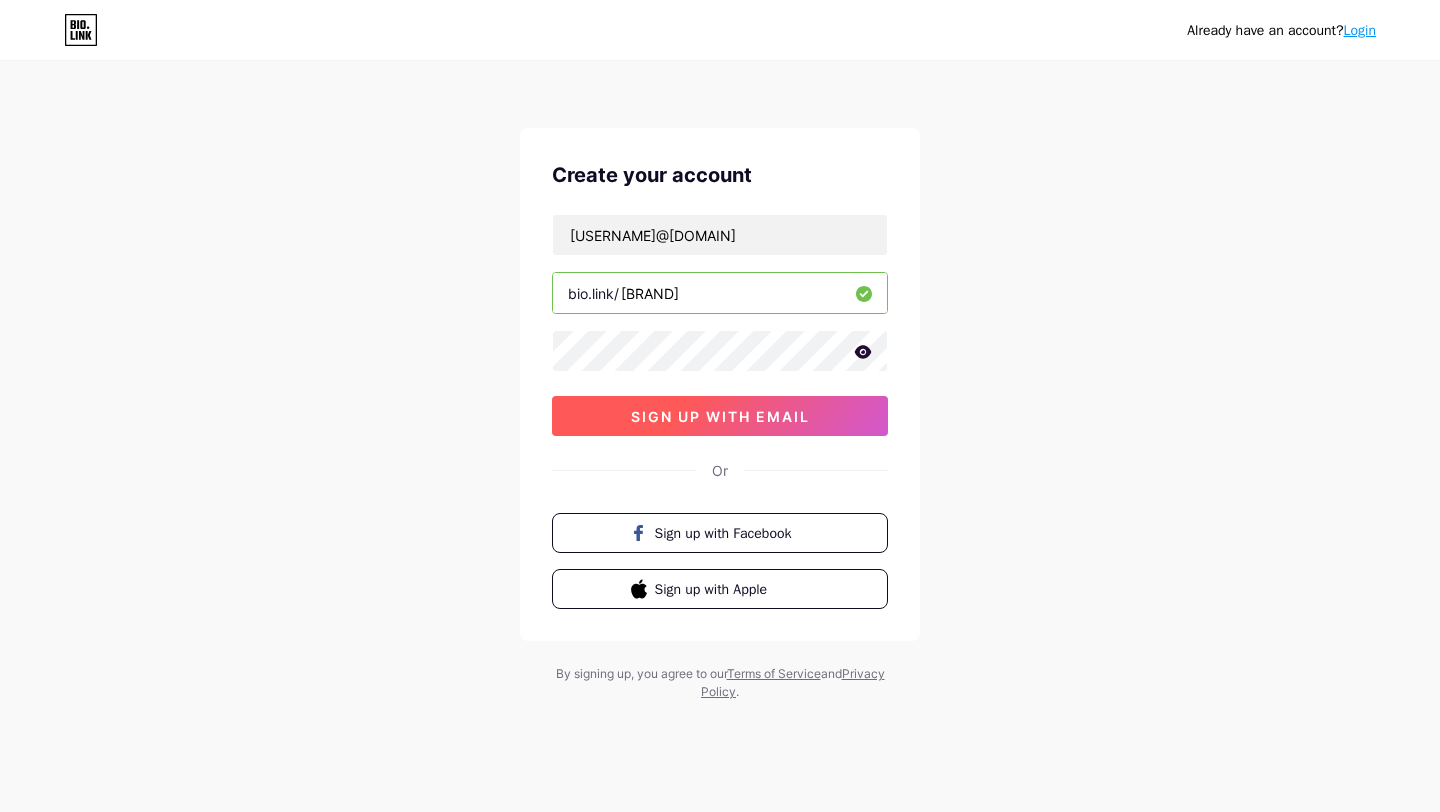 click on "sign up with email" at bounding box center [720, 416] 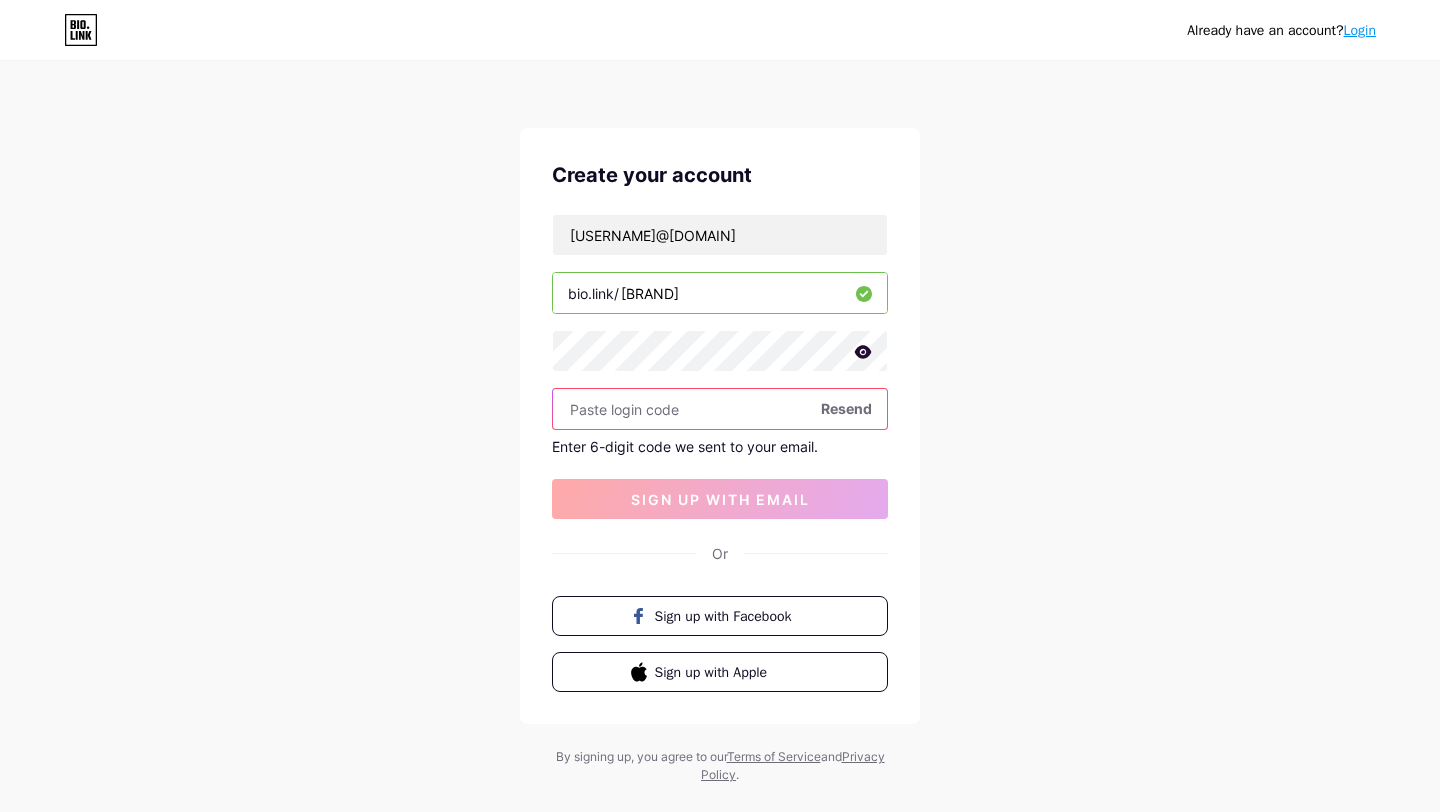 click at bounding box center [720, 409] 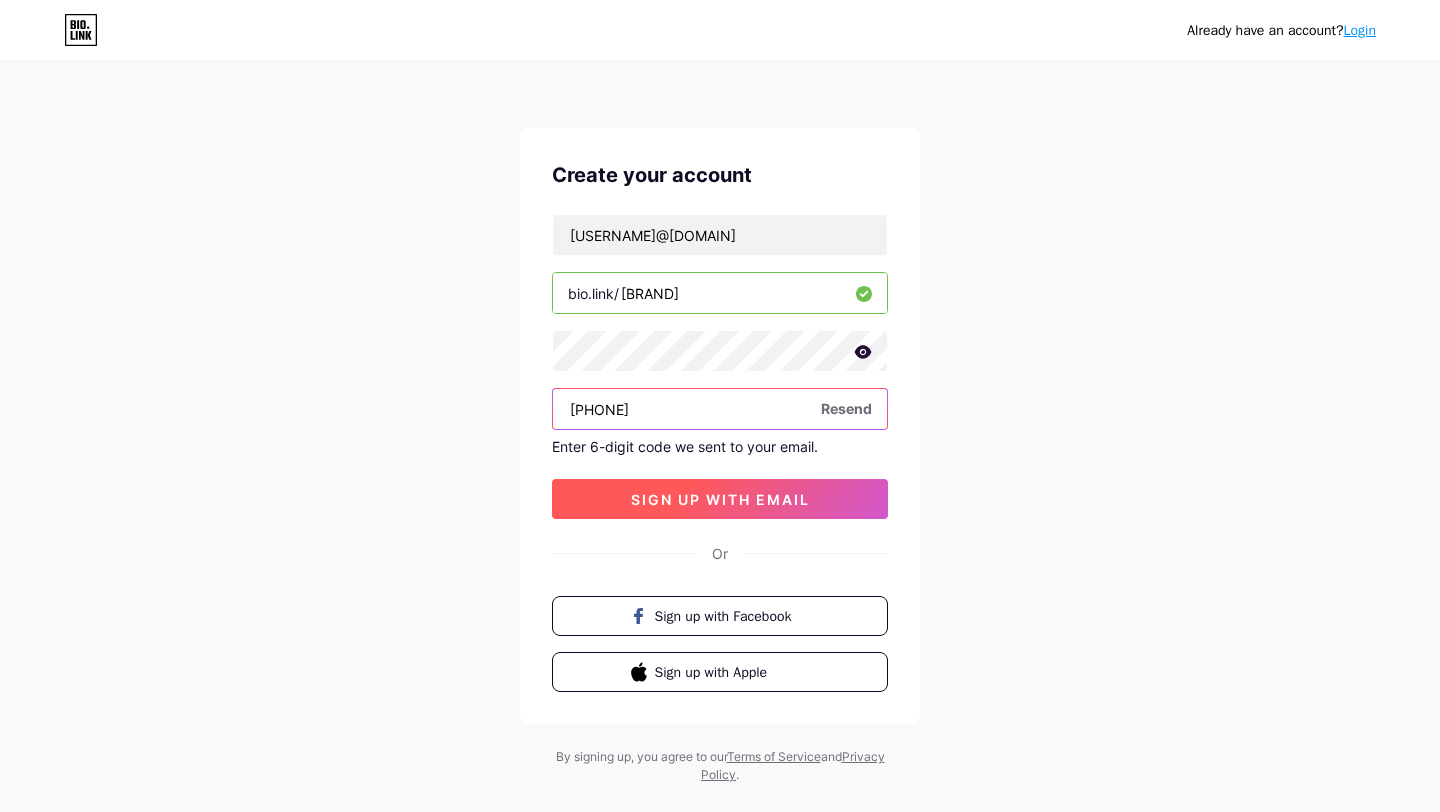 type on "[PHONE]" 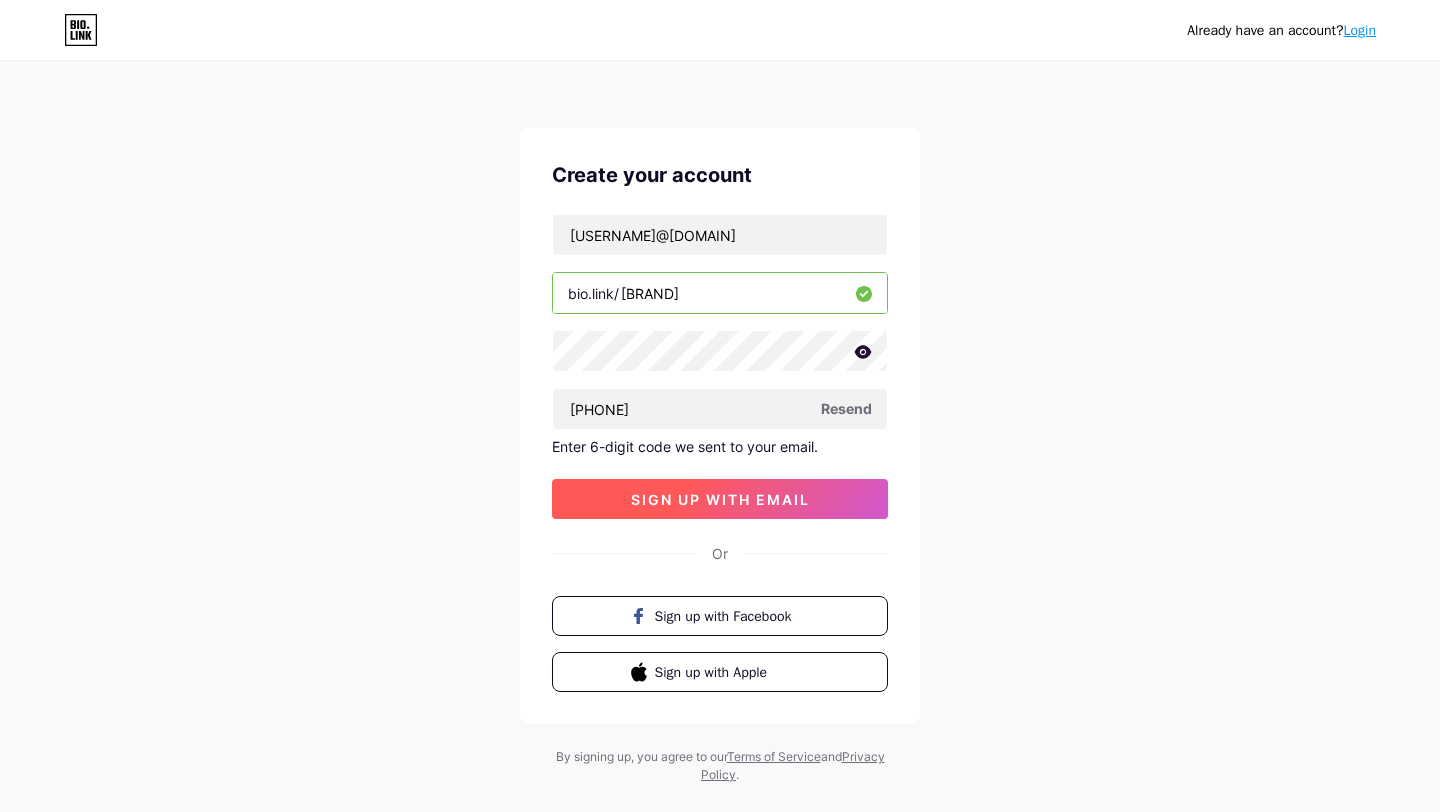 click on "sign up with email" at bounding box center [720, 499] 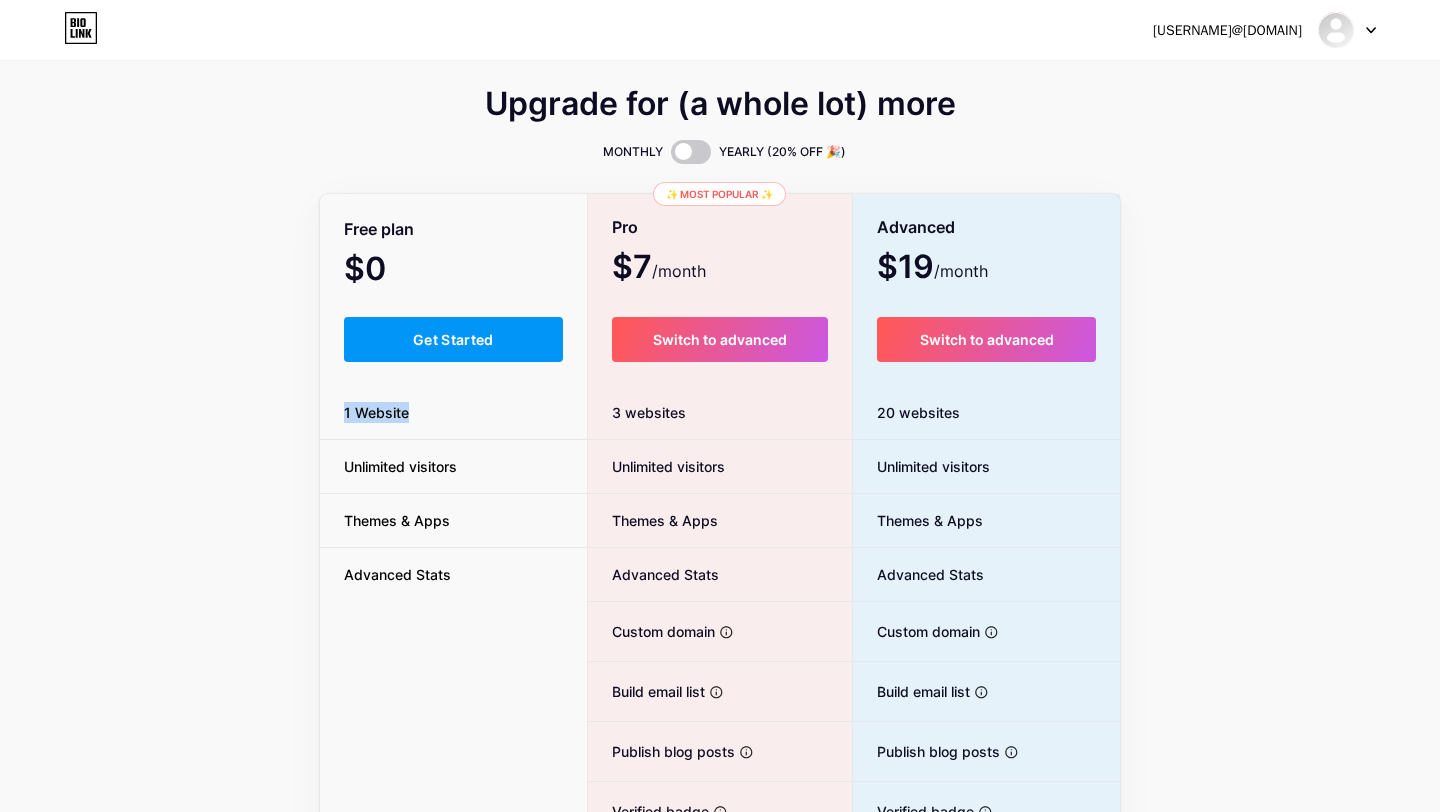 drag, startPoint x: 411, startPoint y: 409, endPoint x: 340, endPoint y: 409, distance: 71 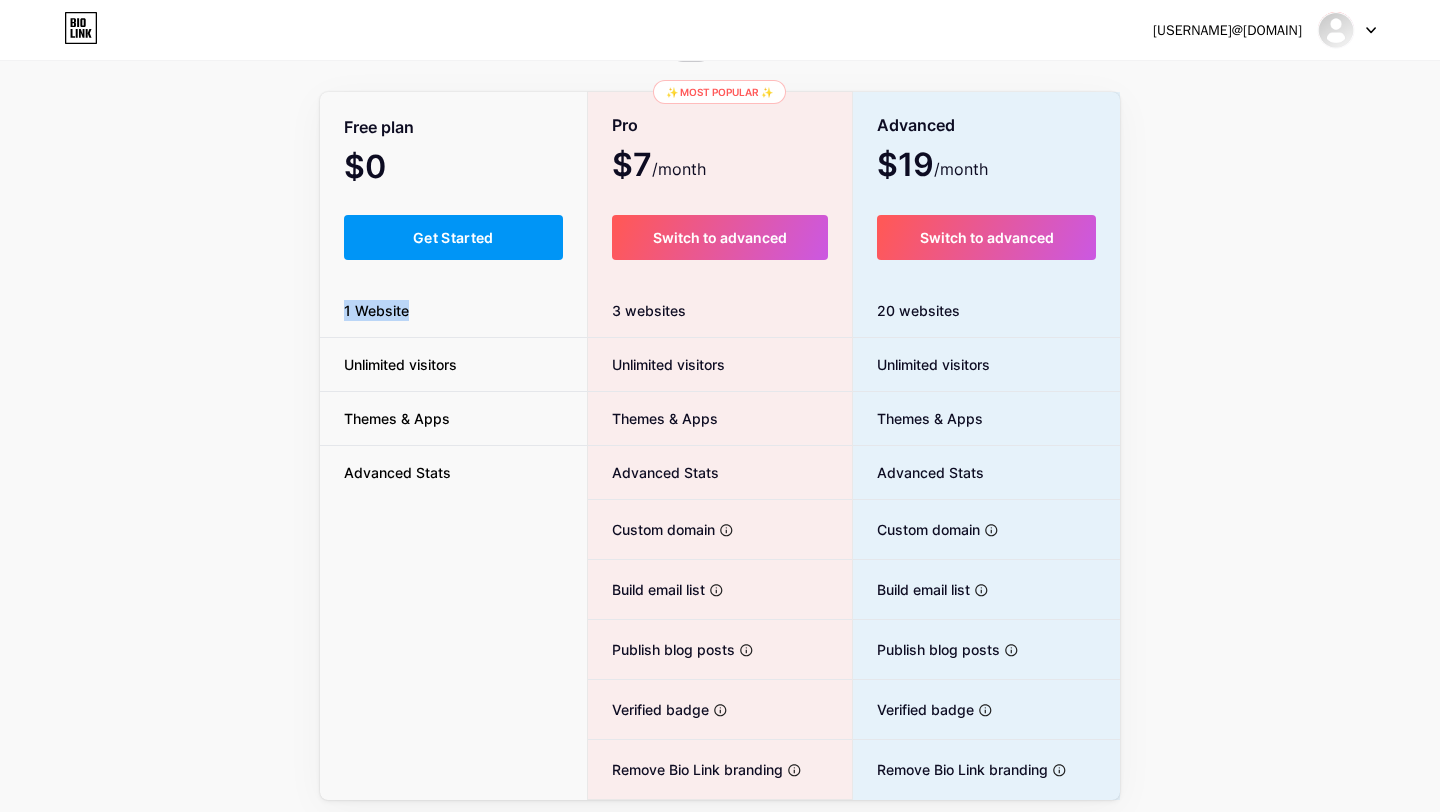 scroll, scrollTop: 36, scrollLeft: 0, axis: vertical 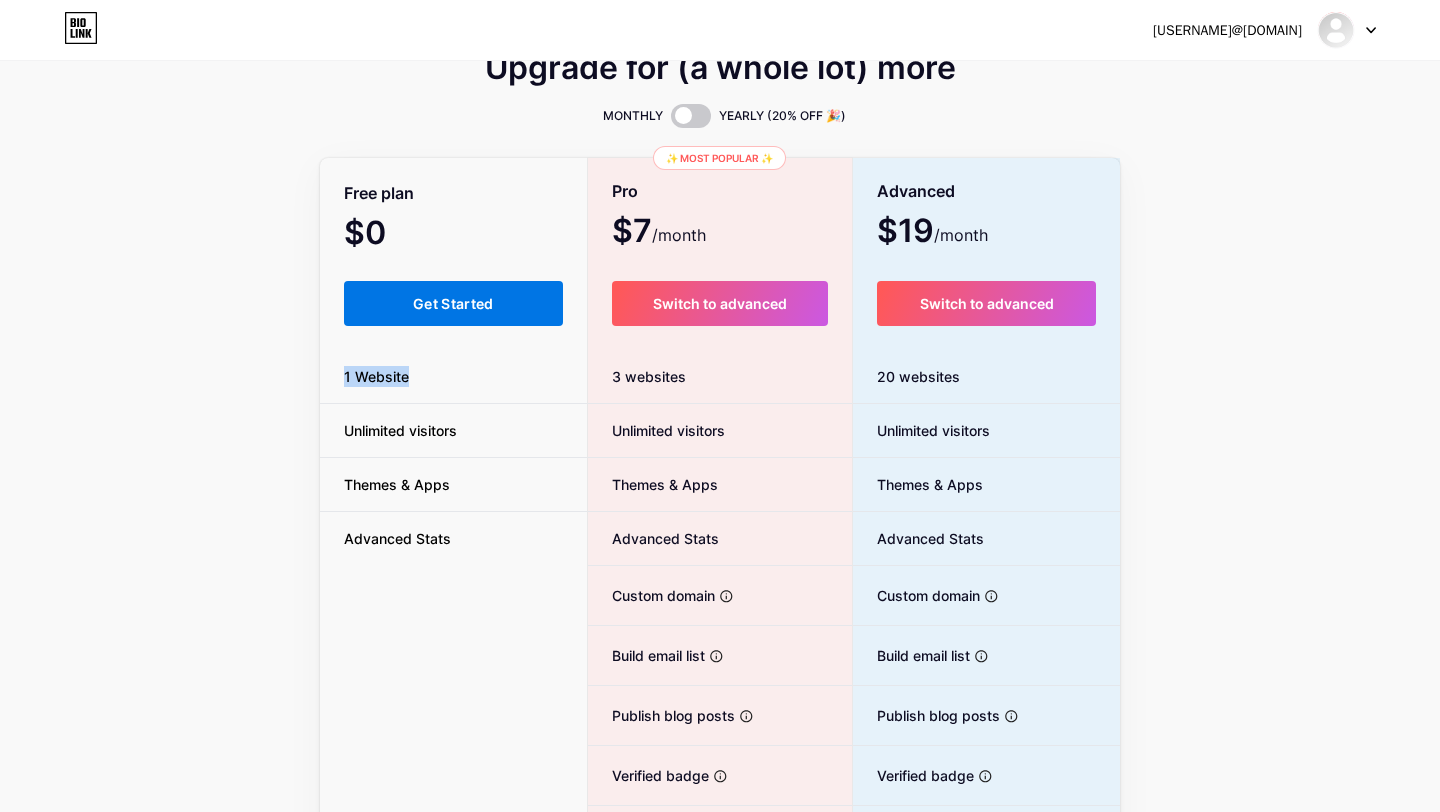 click on "Get Started" at bounding box center (453, 303) 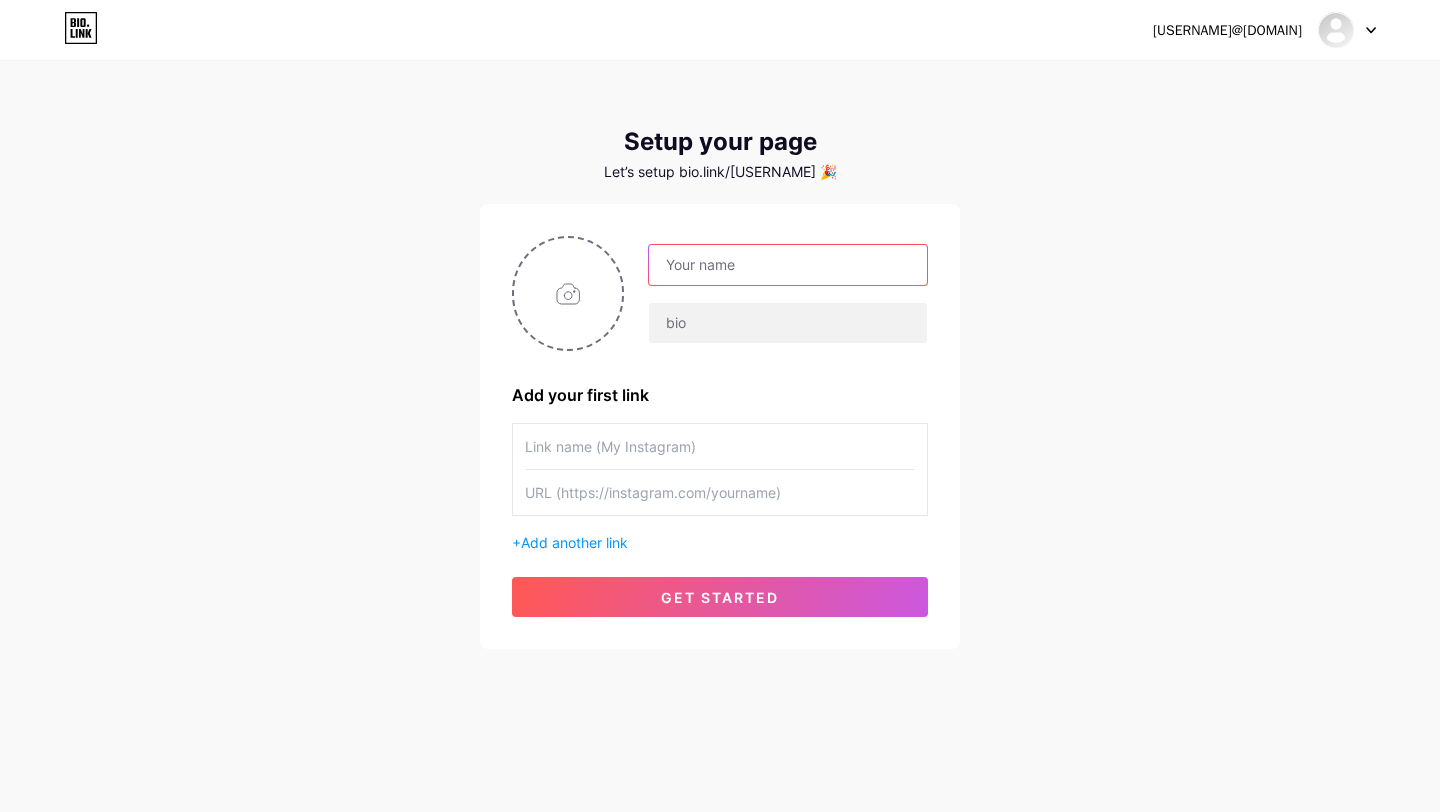 click at bounding box center (788, 265) 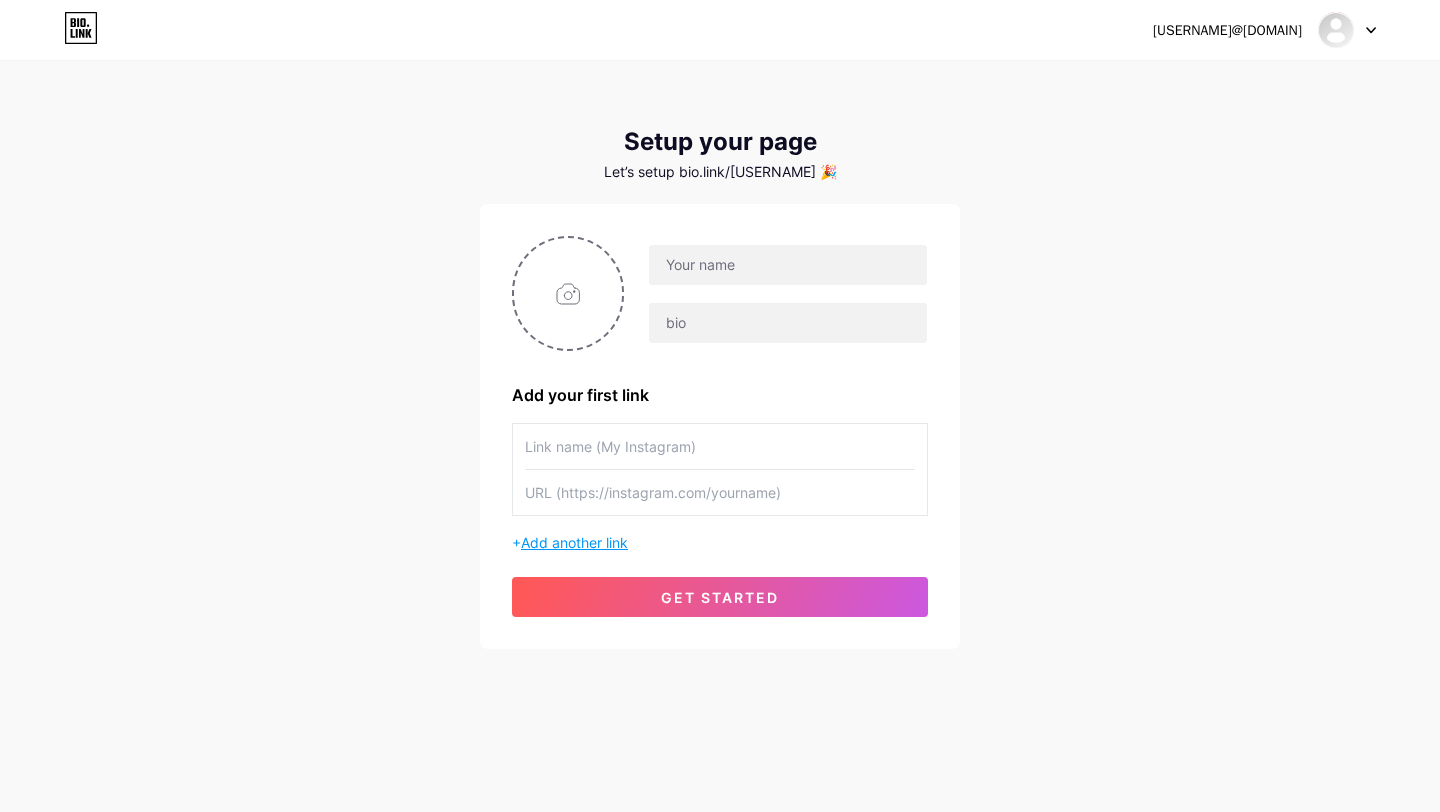 click on "Add another link" at bounding box center (574, 542) 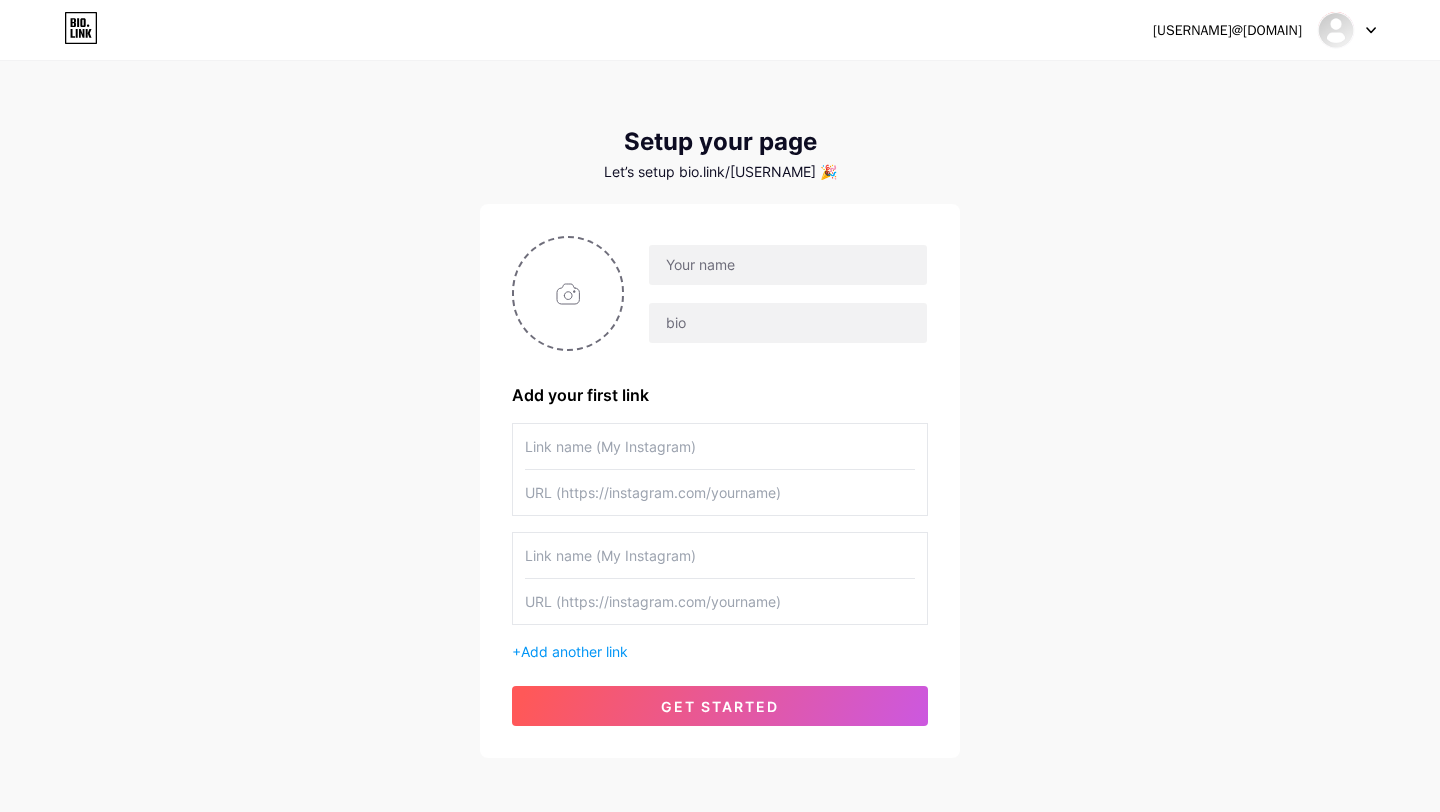 click at bounding box center (720, 601) 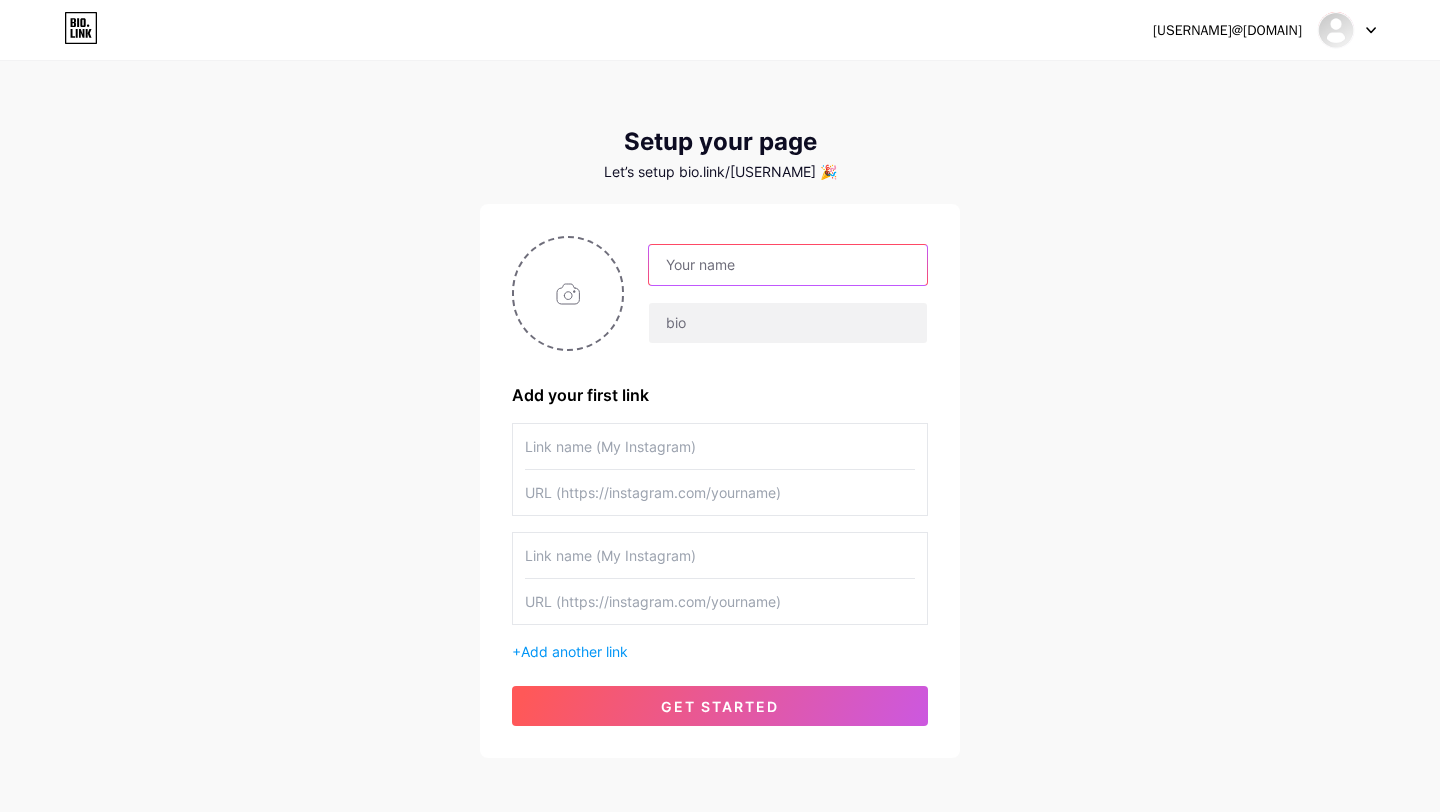 click at bounding box center (788, 265) 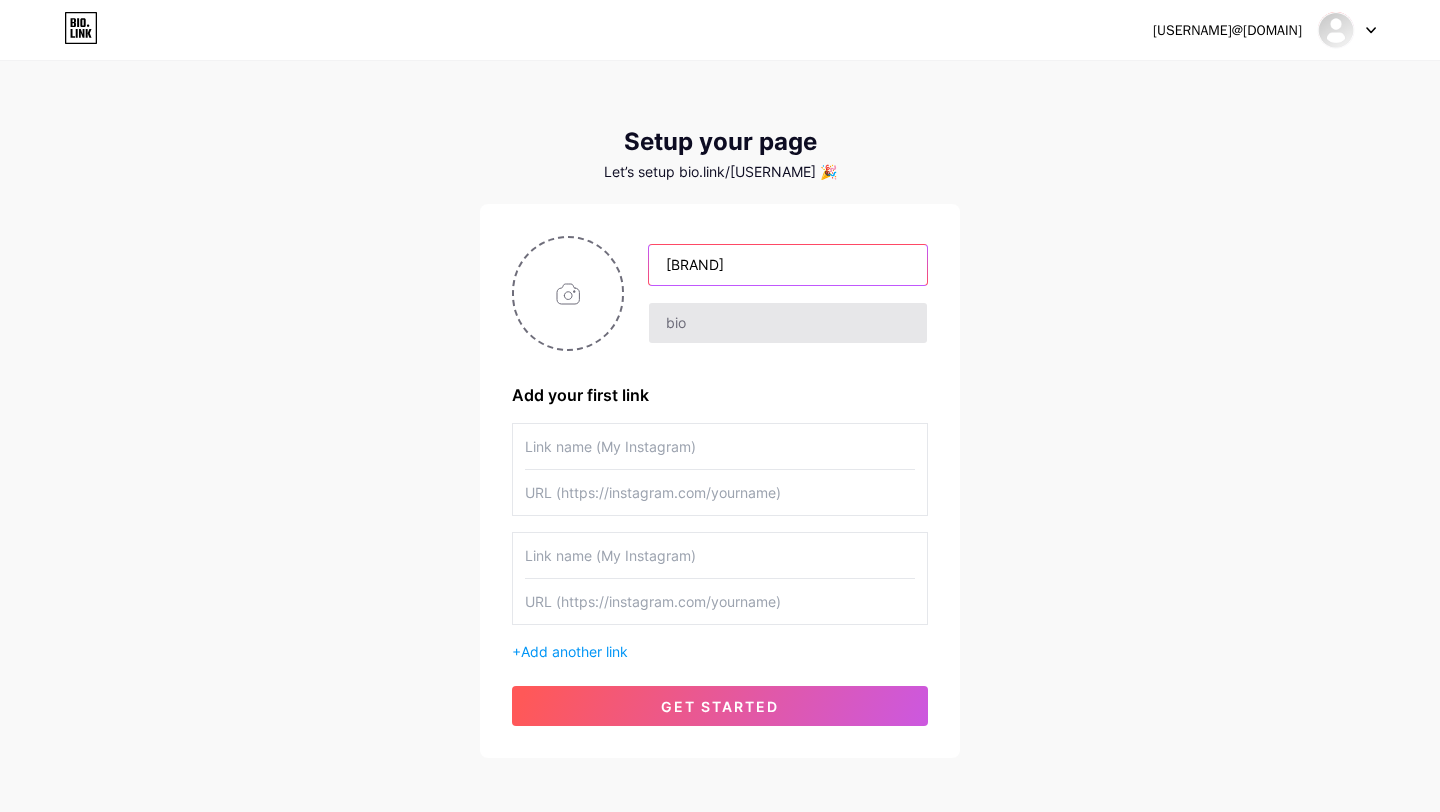 type on "[BRAND]" 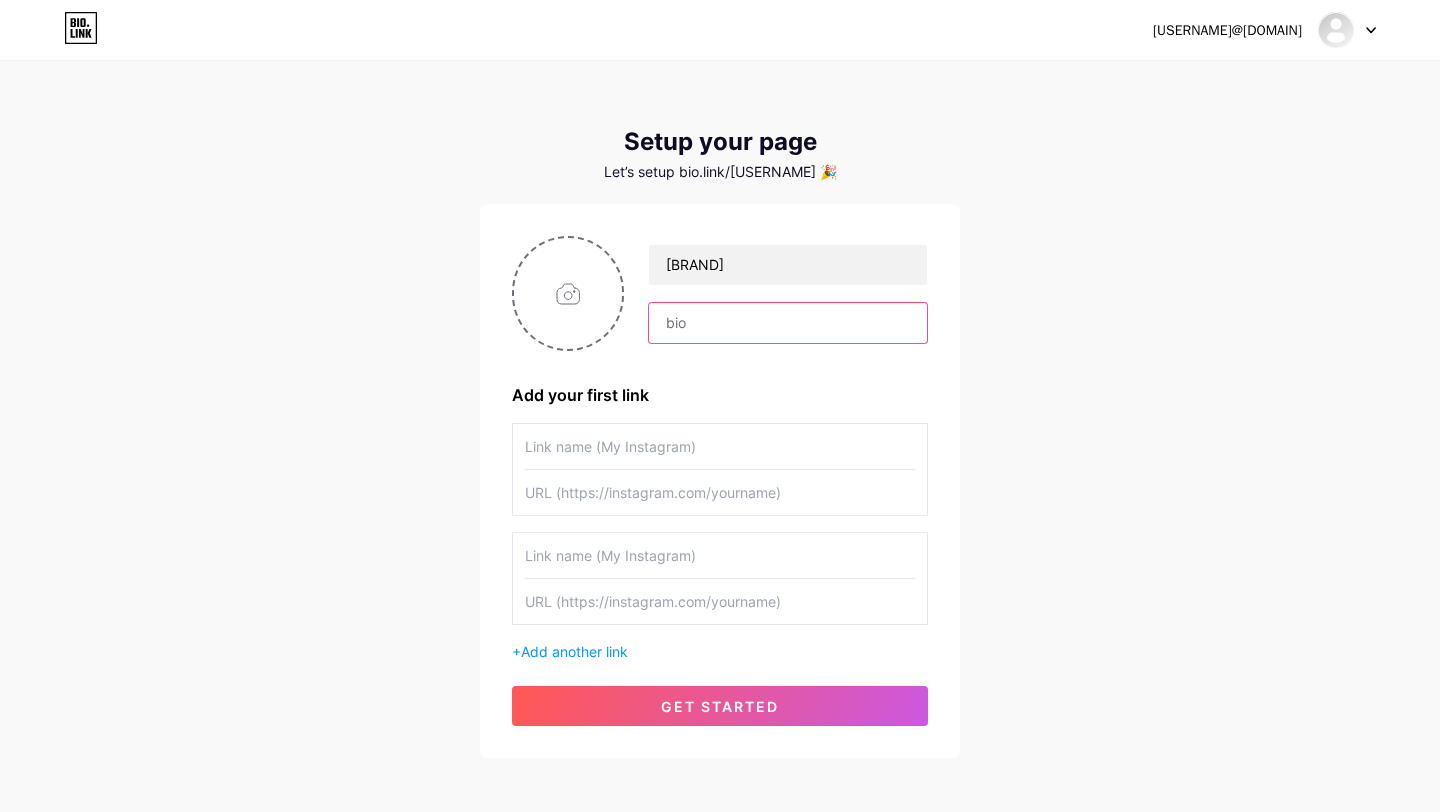 click at bounding box center (788, 323) 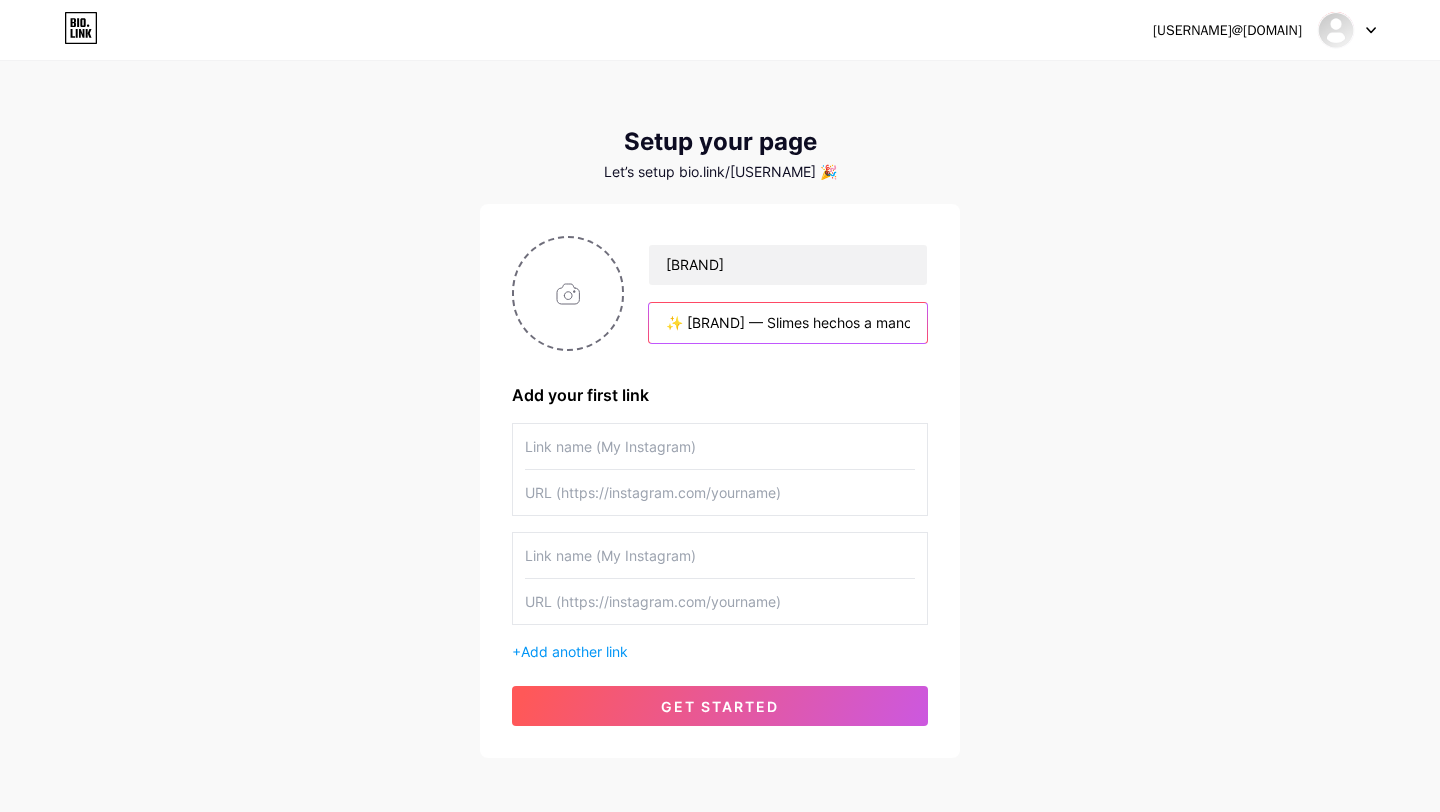 scroll, scrollTop: 0, scrollLeft: 799, axis: horizontal 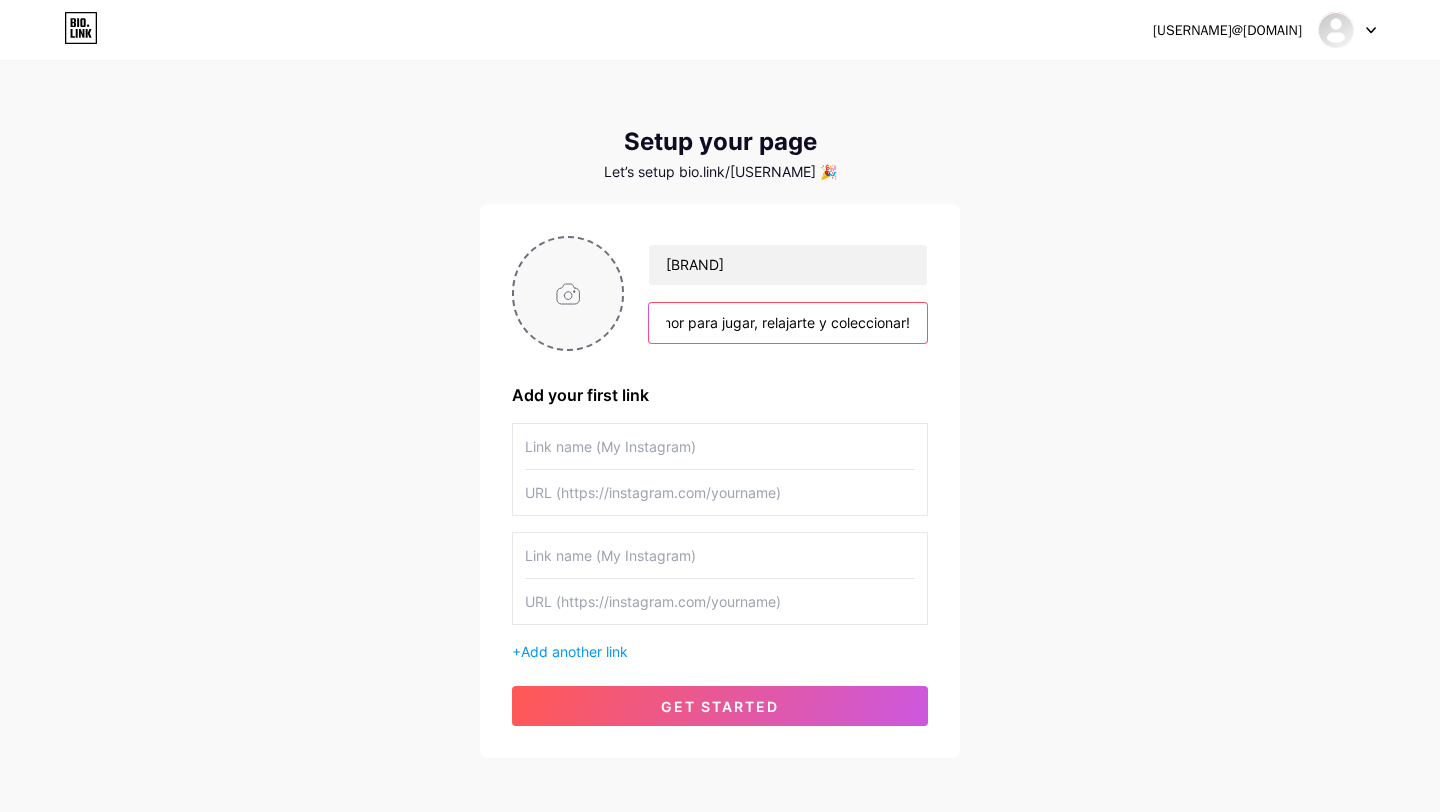 type on "✨ [BRAND] — Slimes hechos a mano en Perú. Texturas únicas, aromas increíbles y mucha satisfacción. ¡Hechos con amor para jugar, relajarte y coleccionar!" 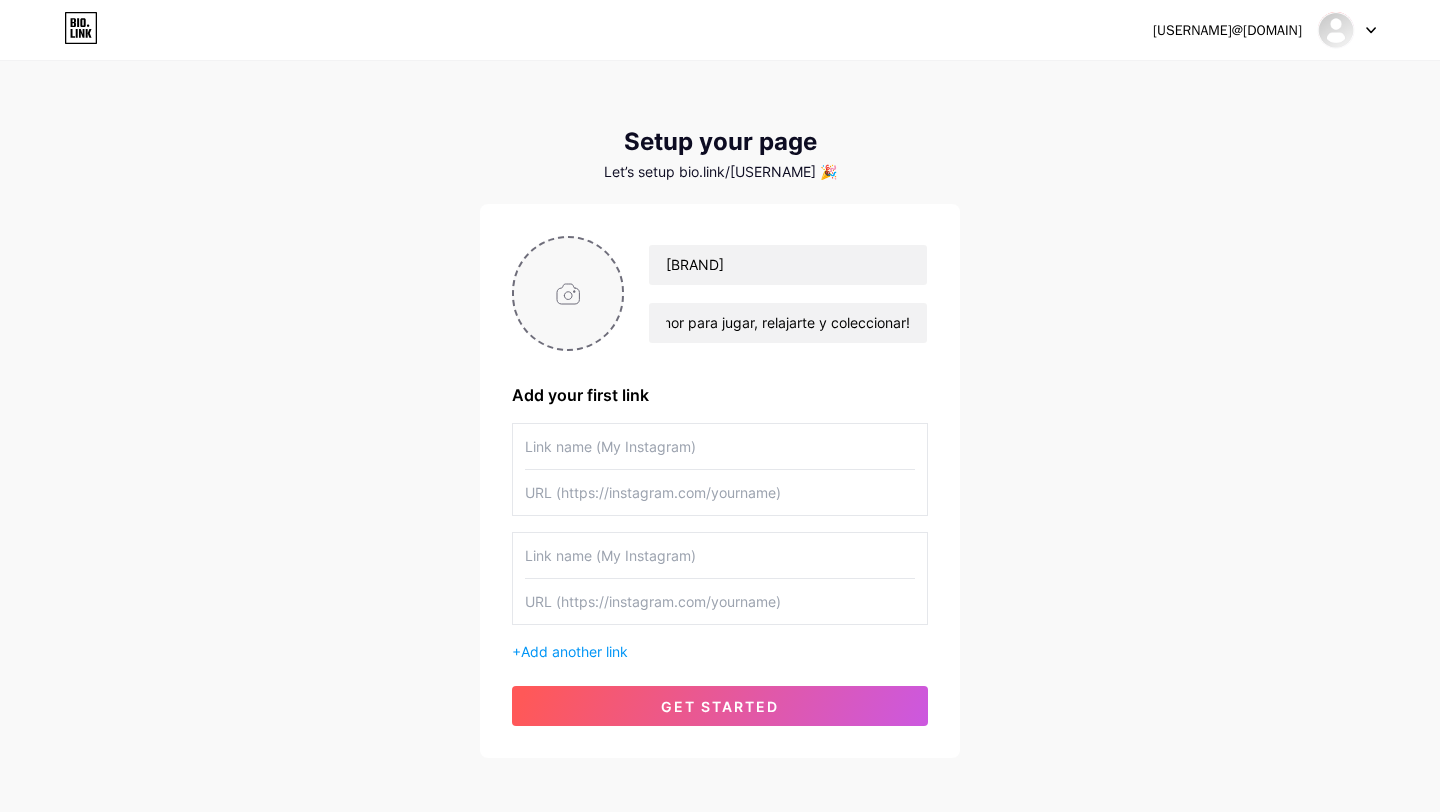 click at bounding box center [568, 293] 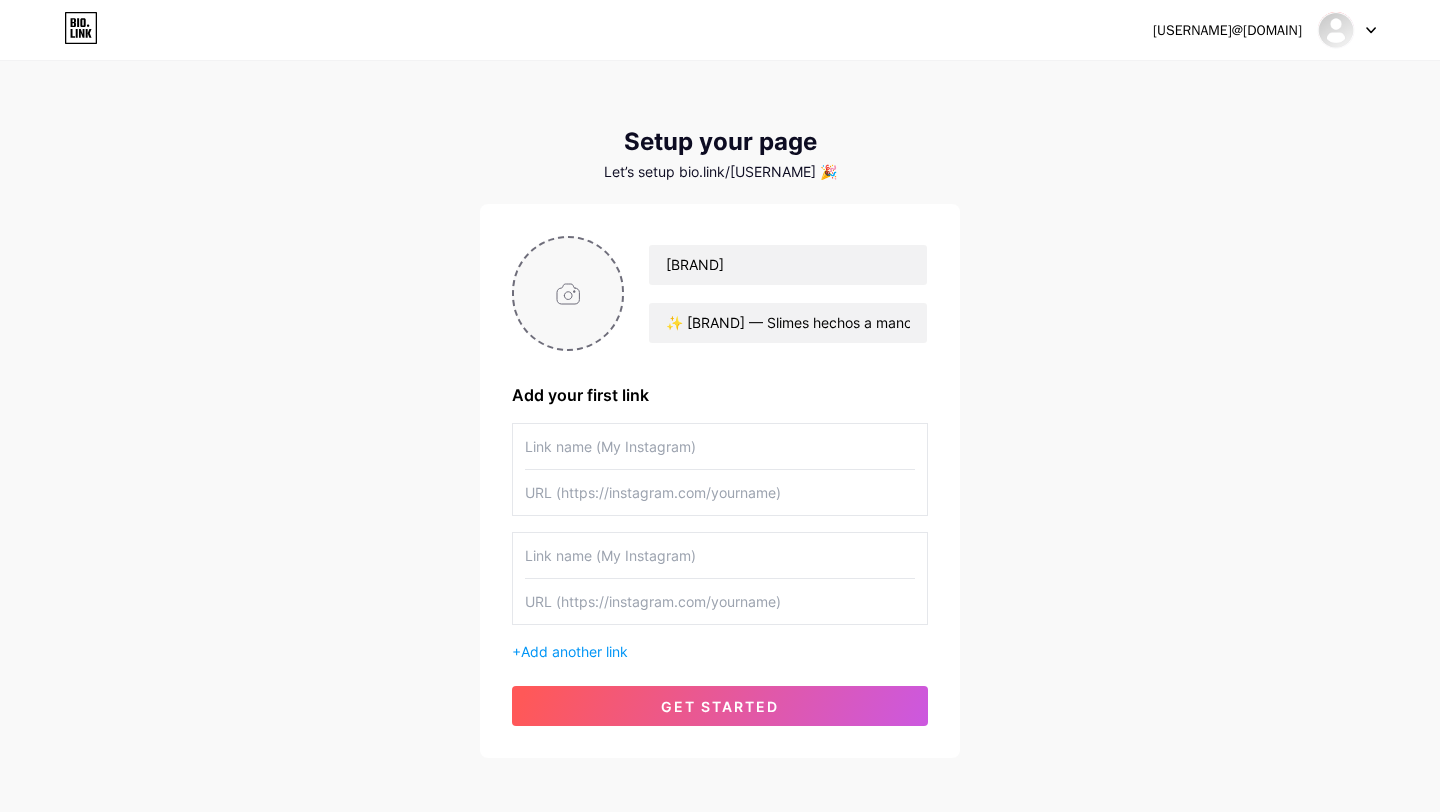 type on "C:\fakepath\[BRAND].png" 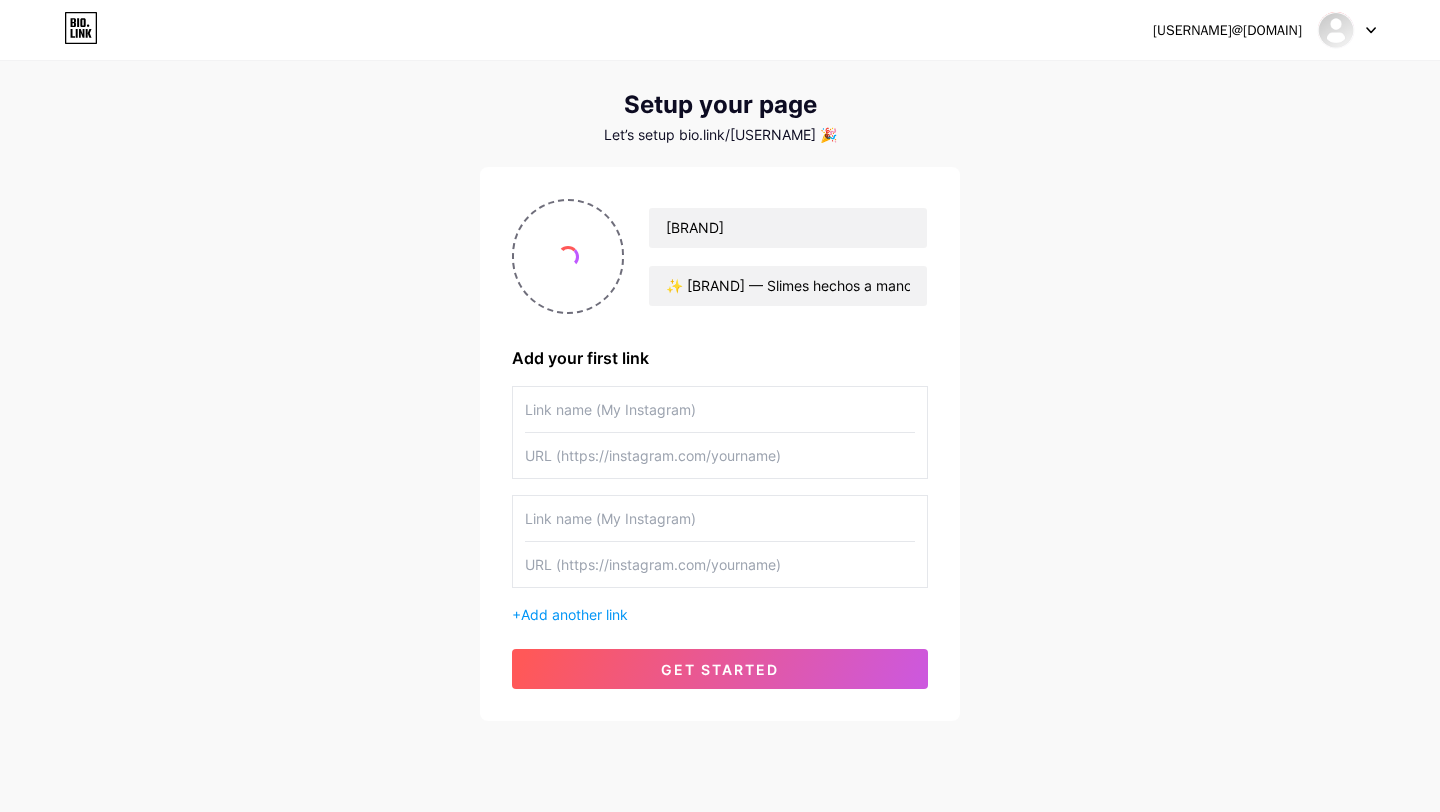 scroll, scrollTop: 40, scrollLeft: 0, axis: vertical 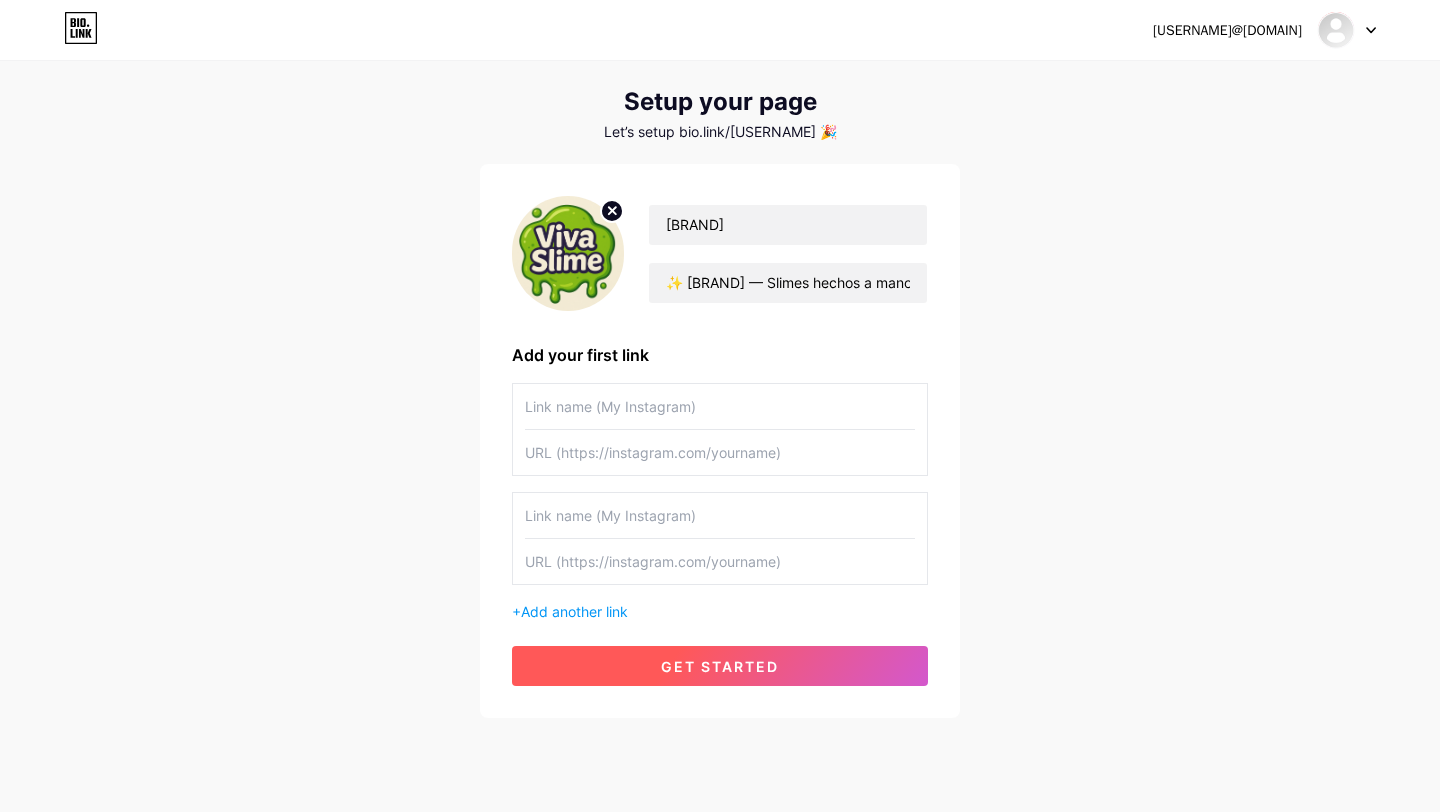 click on "get started" at bounding box center (720, 666) 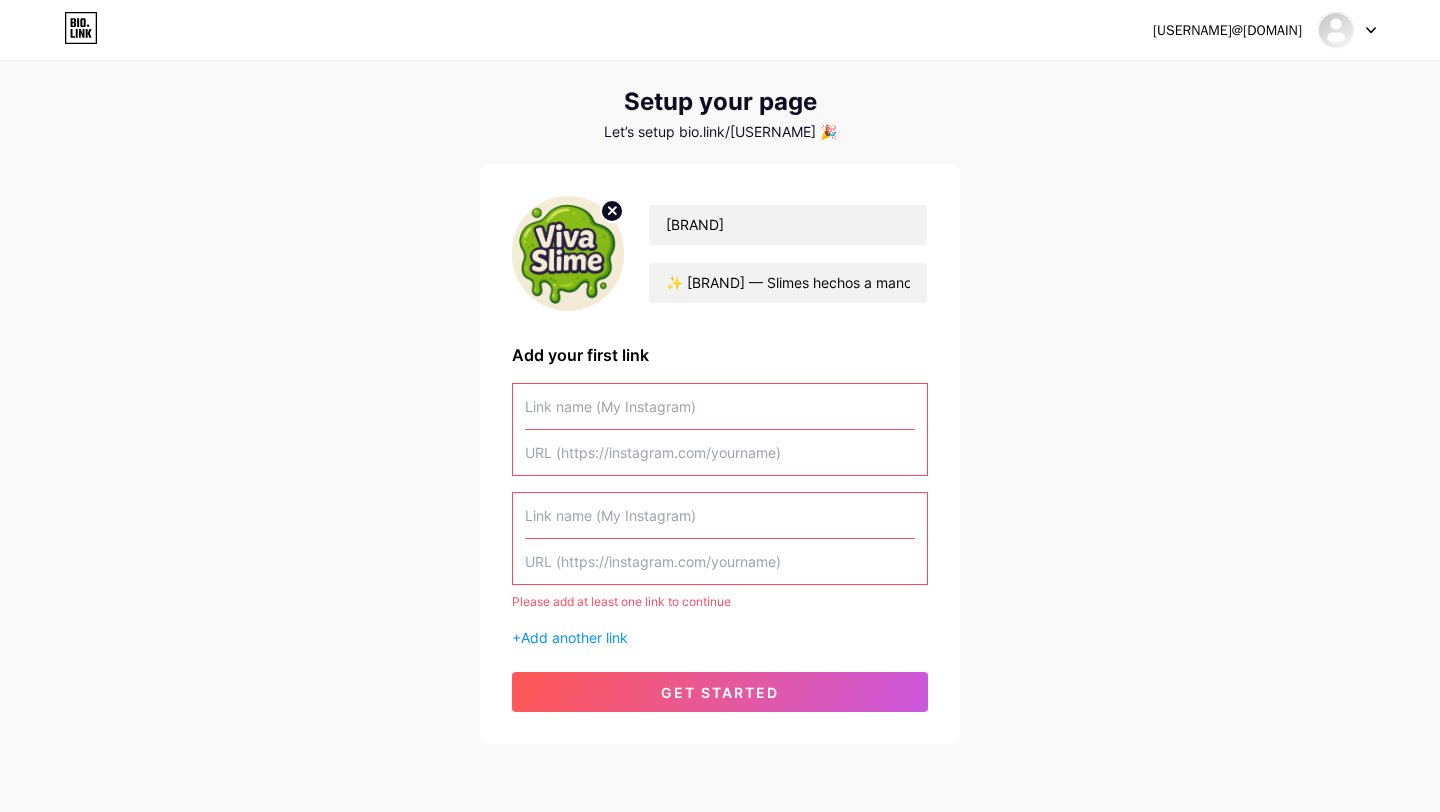 click at bounding box center [720, 515] 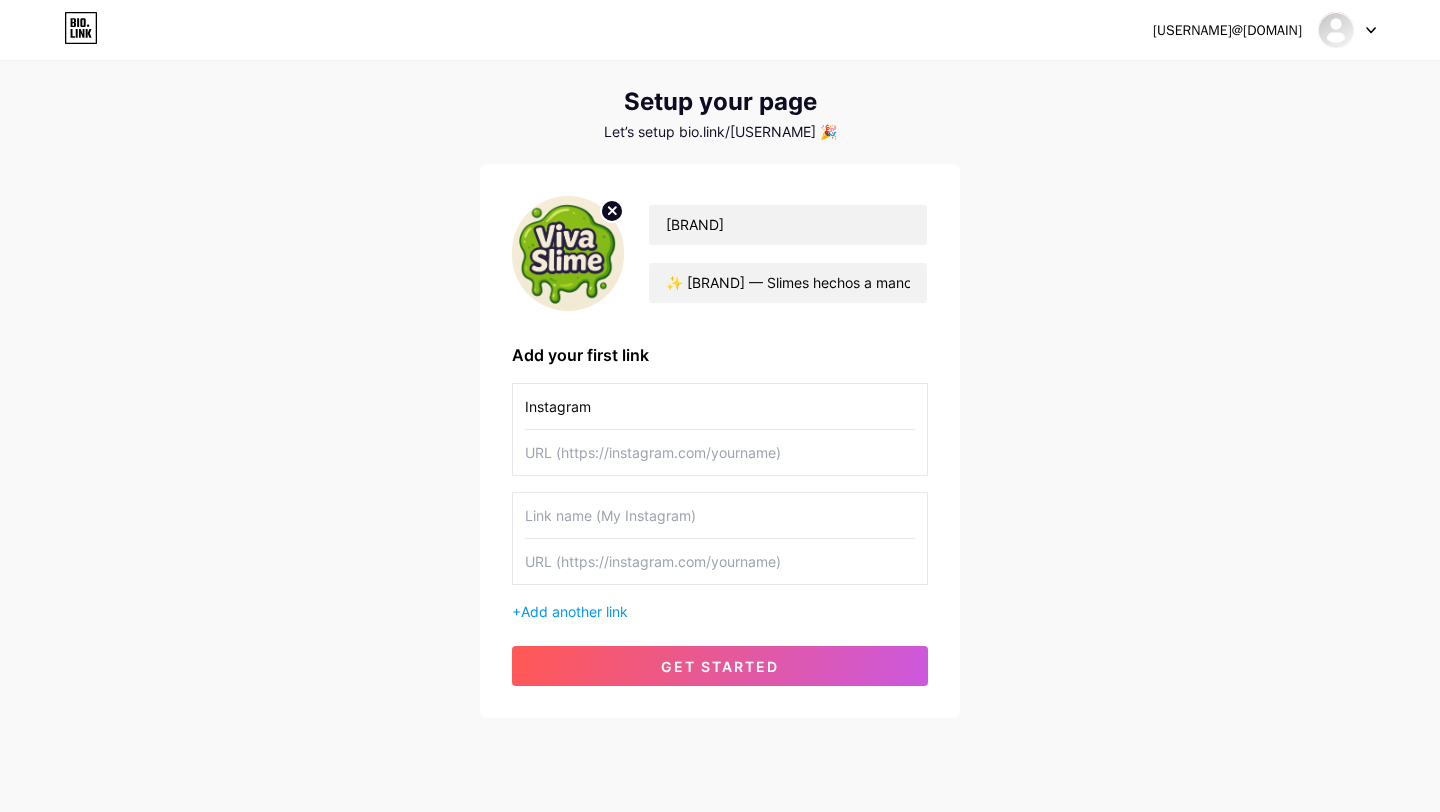 type on "Instagram" 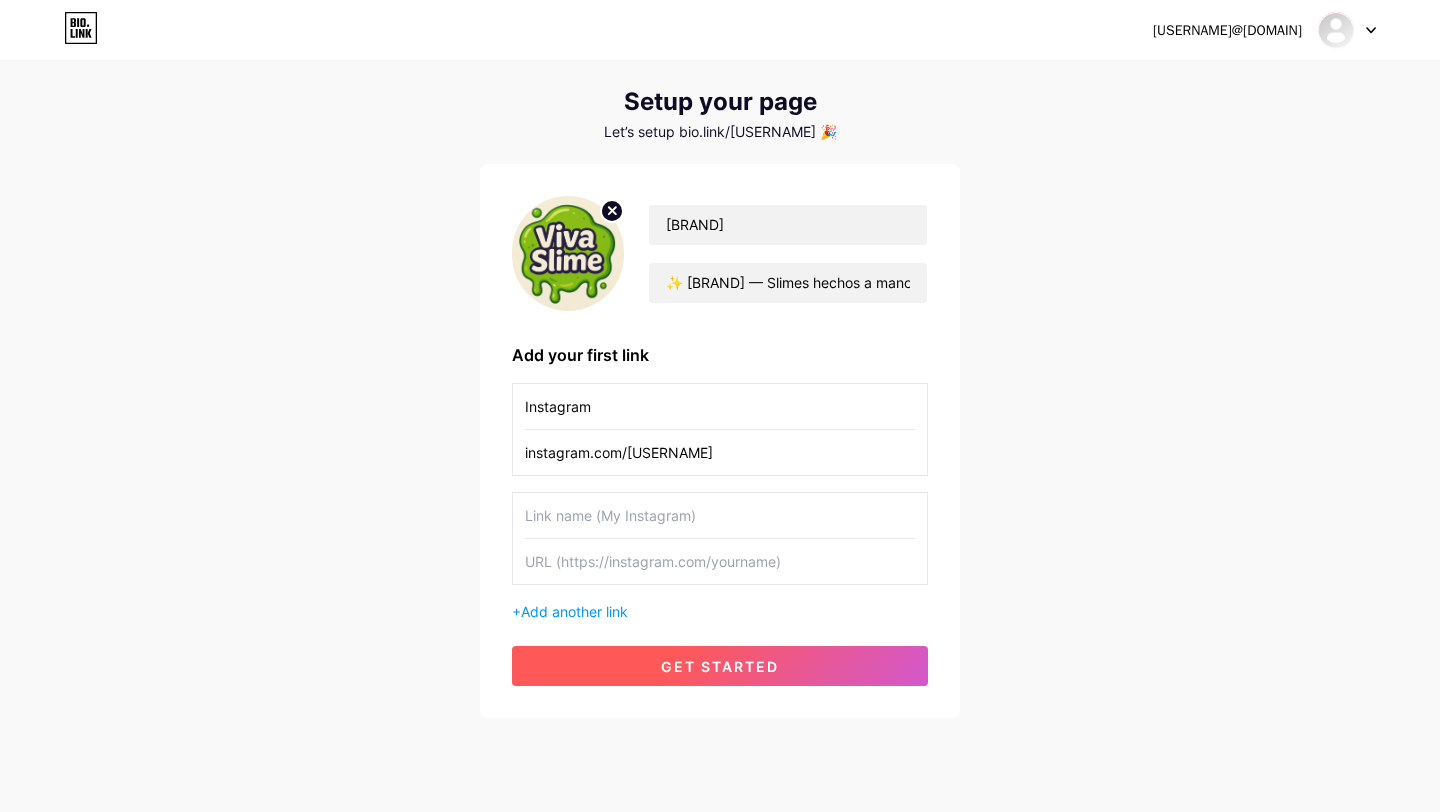 type on "instagram.com/[USERNAME]" 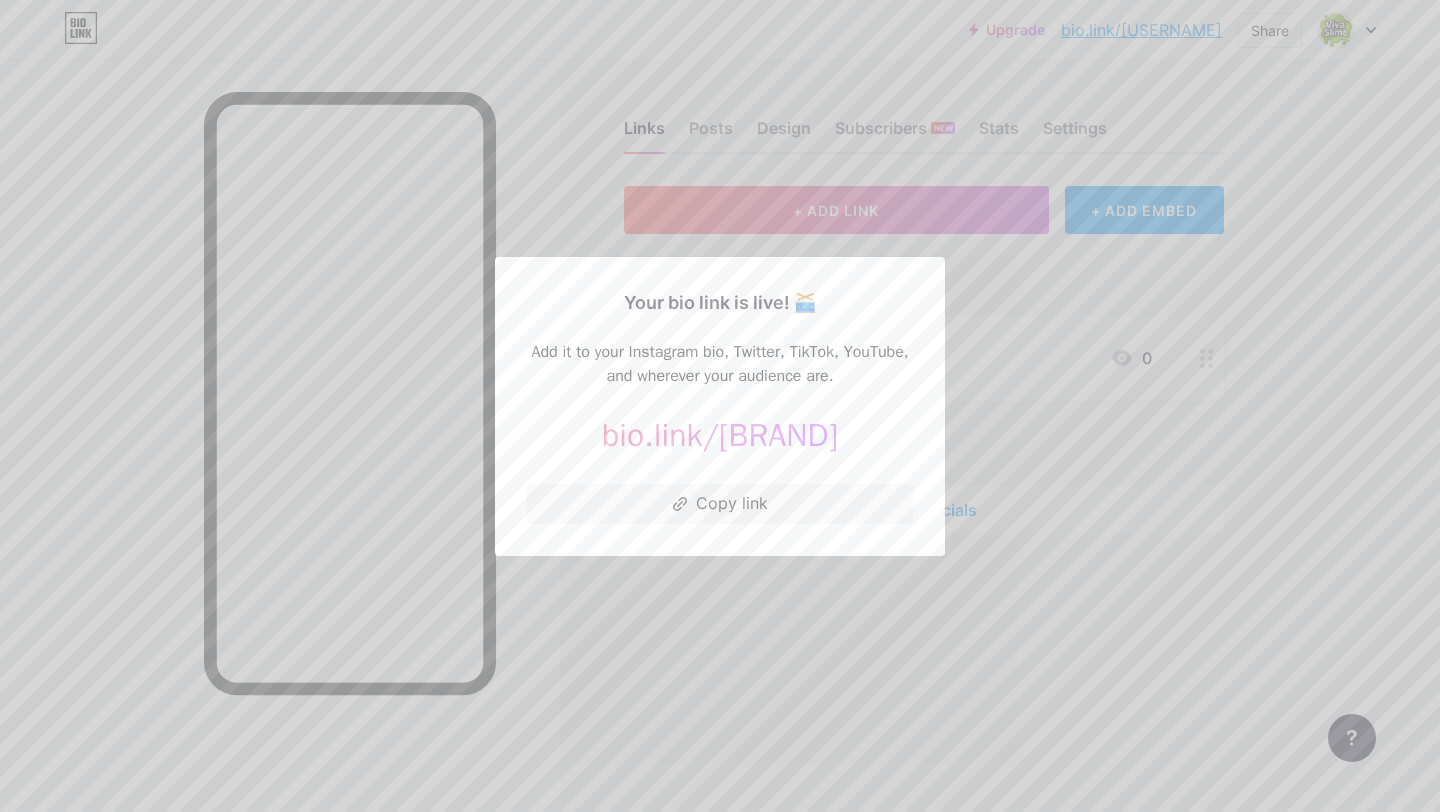 click on "[BRAND]" at bounding box center (778, 435) 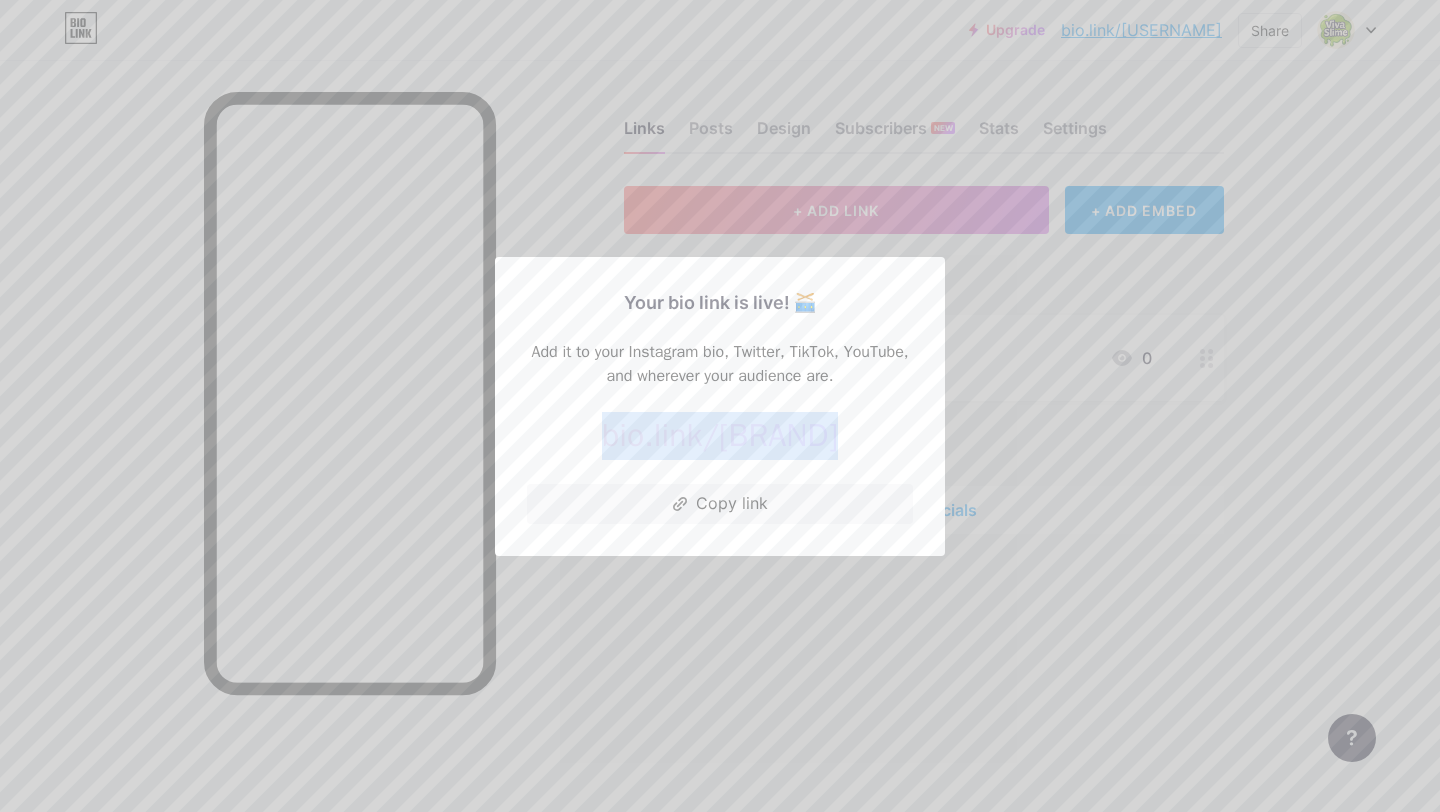 click on "[BRAND]" at bounding box center [778, 435] 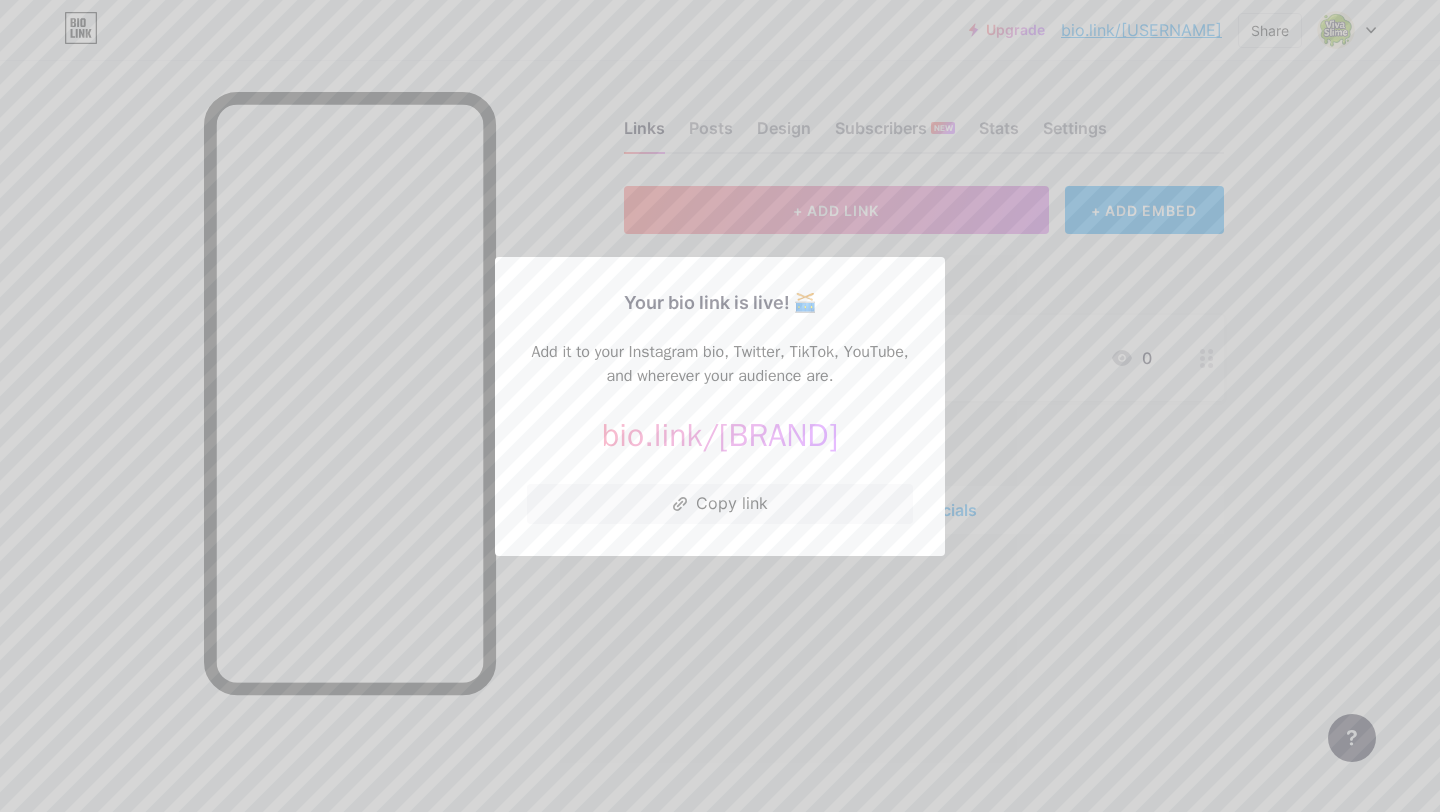 click at bounding box center (720, 406) 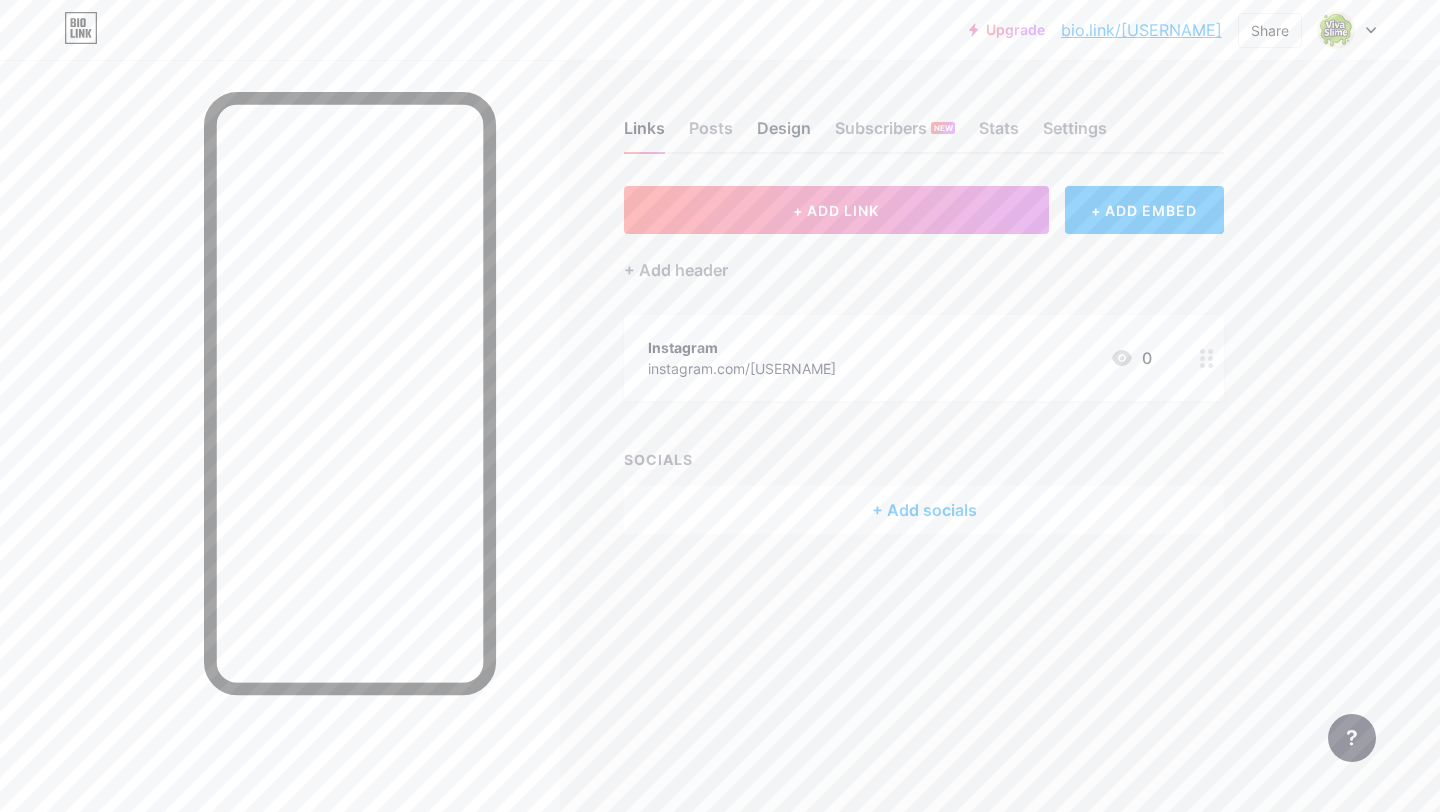click on "Design" at bounding box center (784, 134) 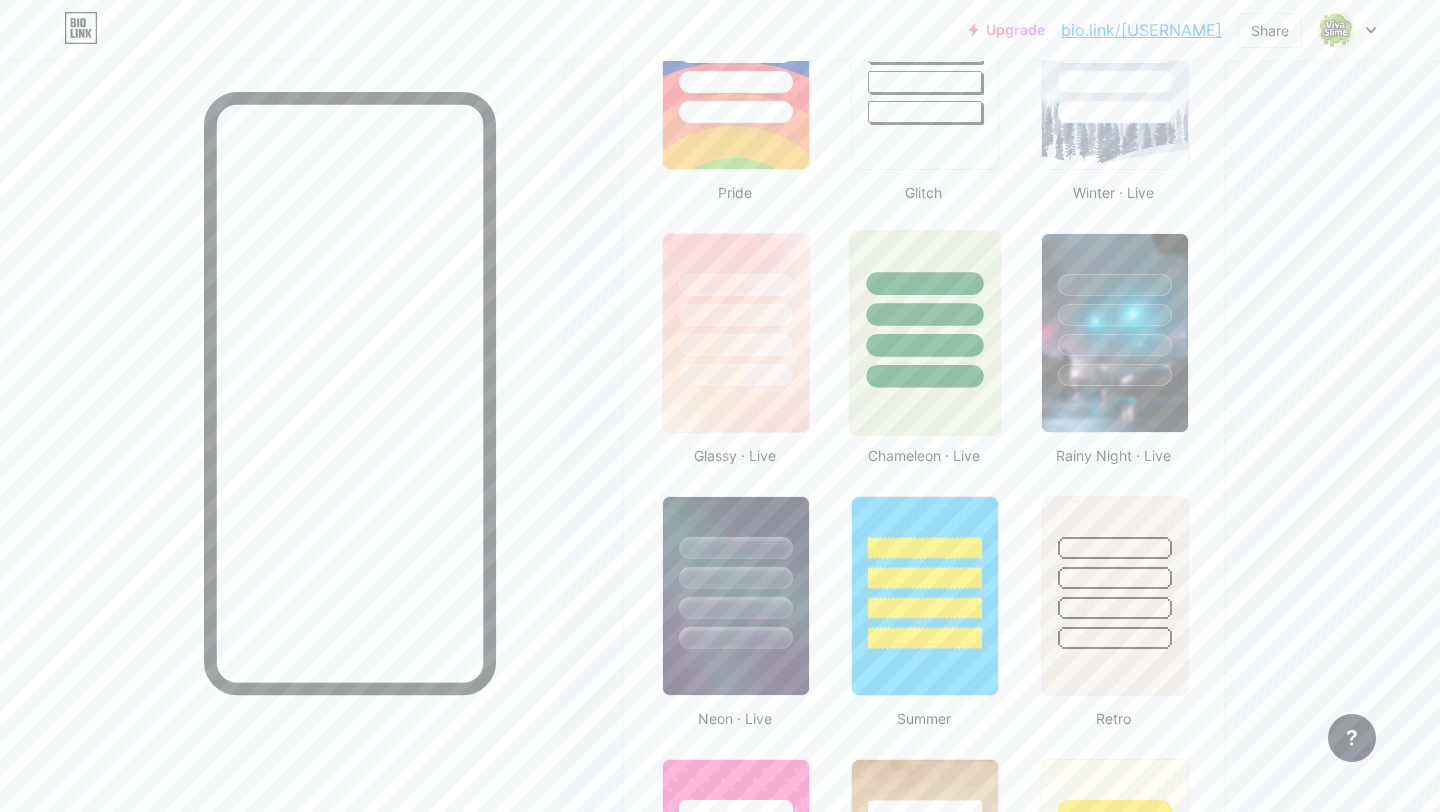 scroll, scrollTop: 922, scrollLeft: 0, axis: vertical 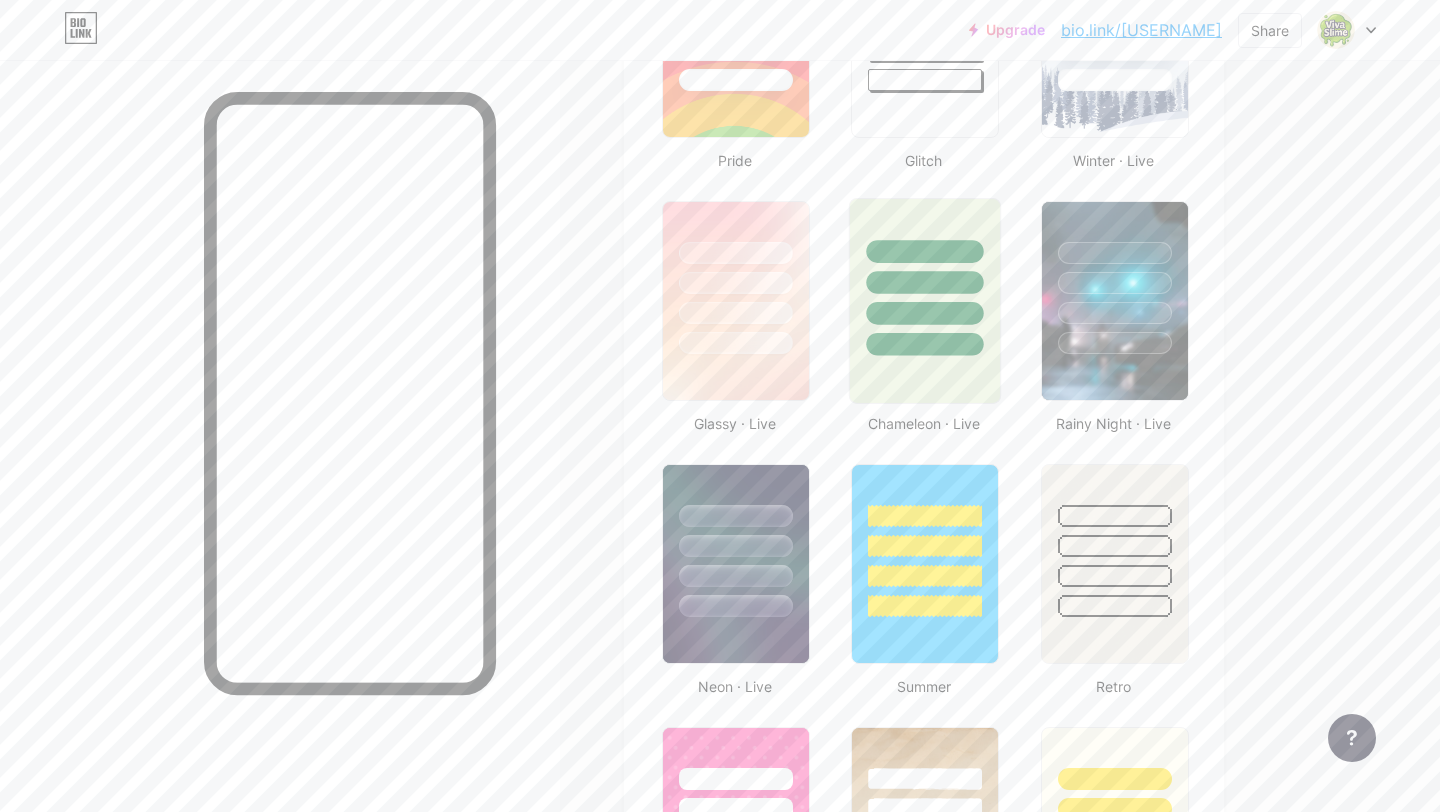 click at bounding box center (925, 301) 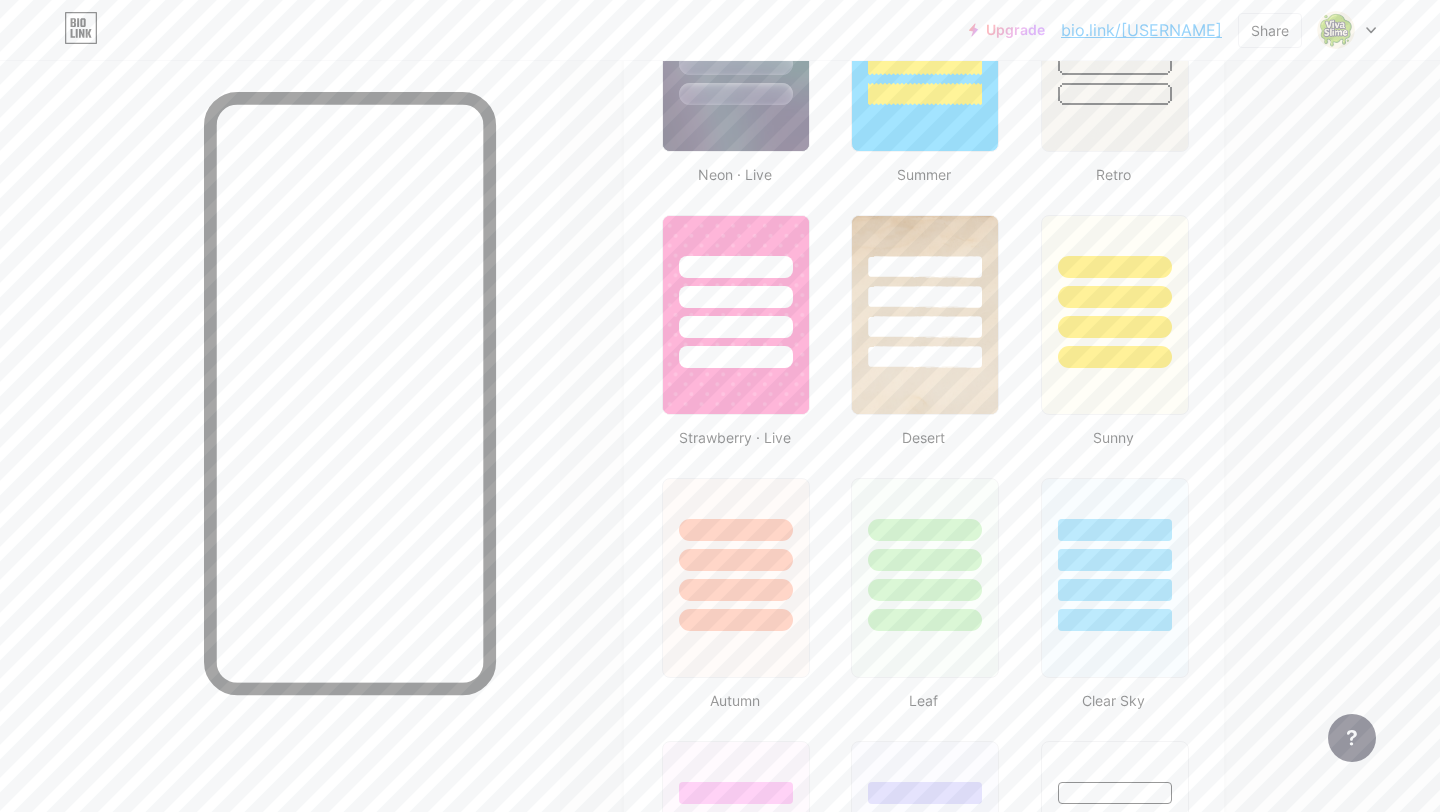 scroll, scrollTop: 1438, scrollLeft: 0, axis: vertical 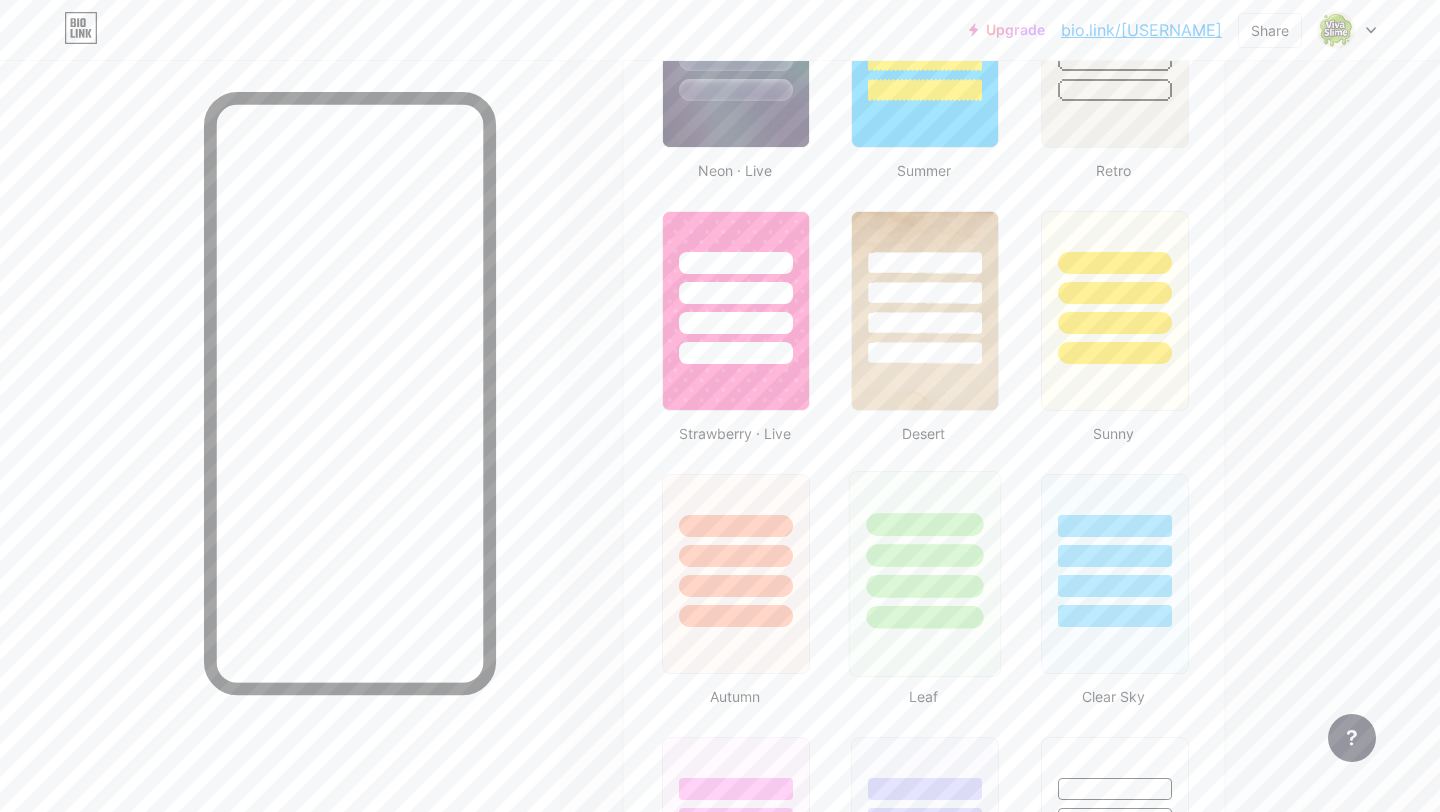 click at bounding box center (925, 524) 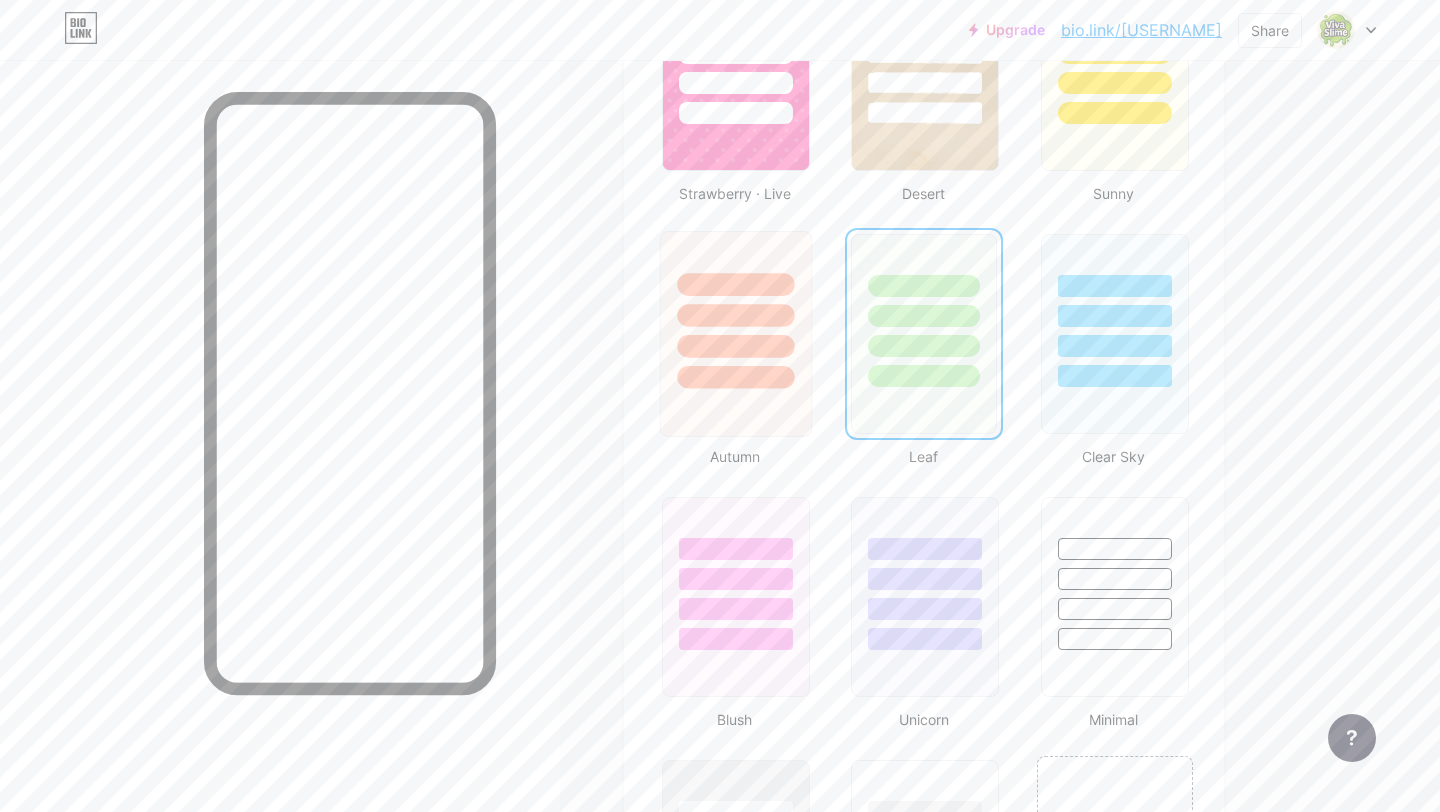 scroll, scrollTop: 1670, scrollLeft: 0, axis: vertical 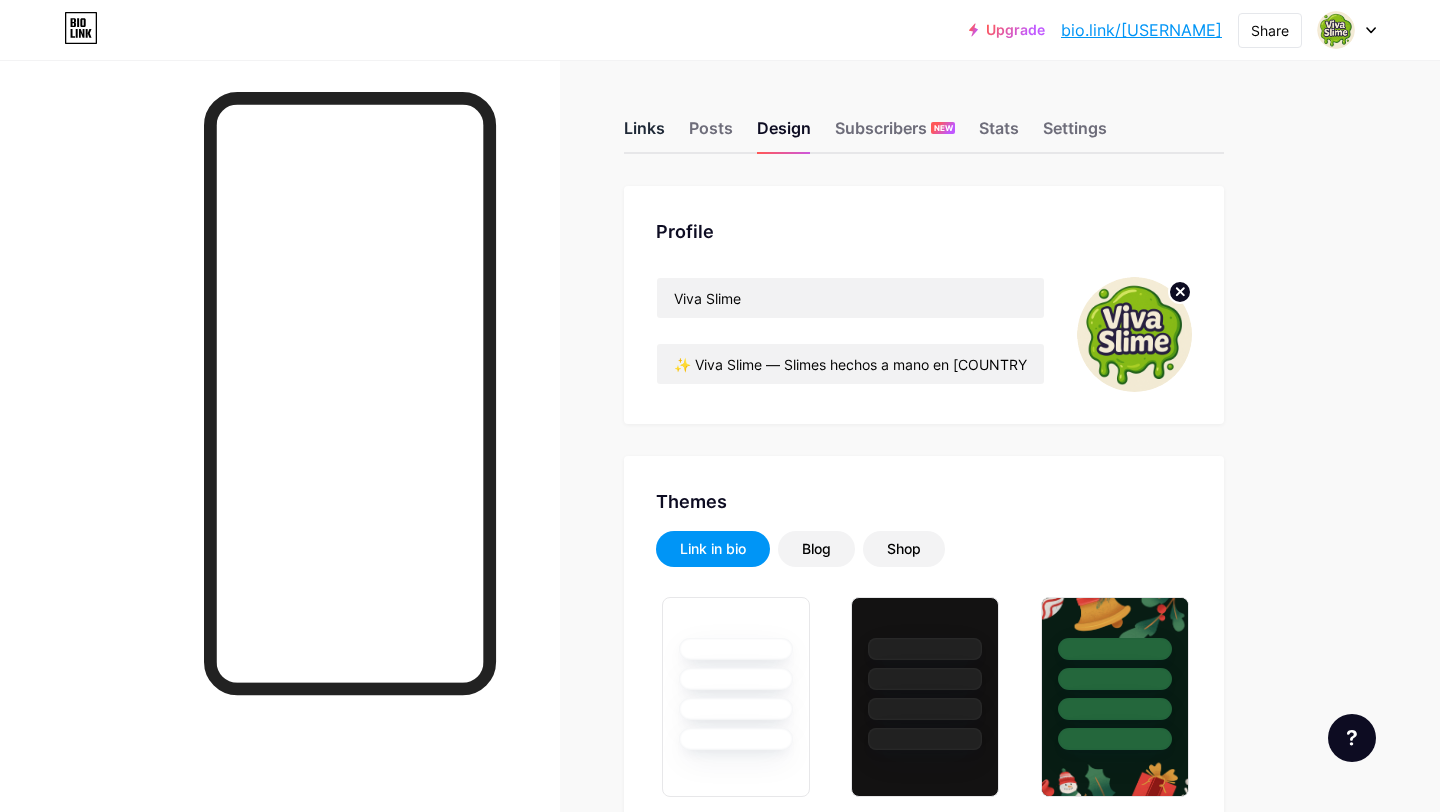 click on "Links" at bounding box center [644, 134] 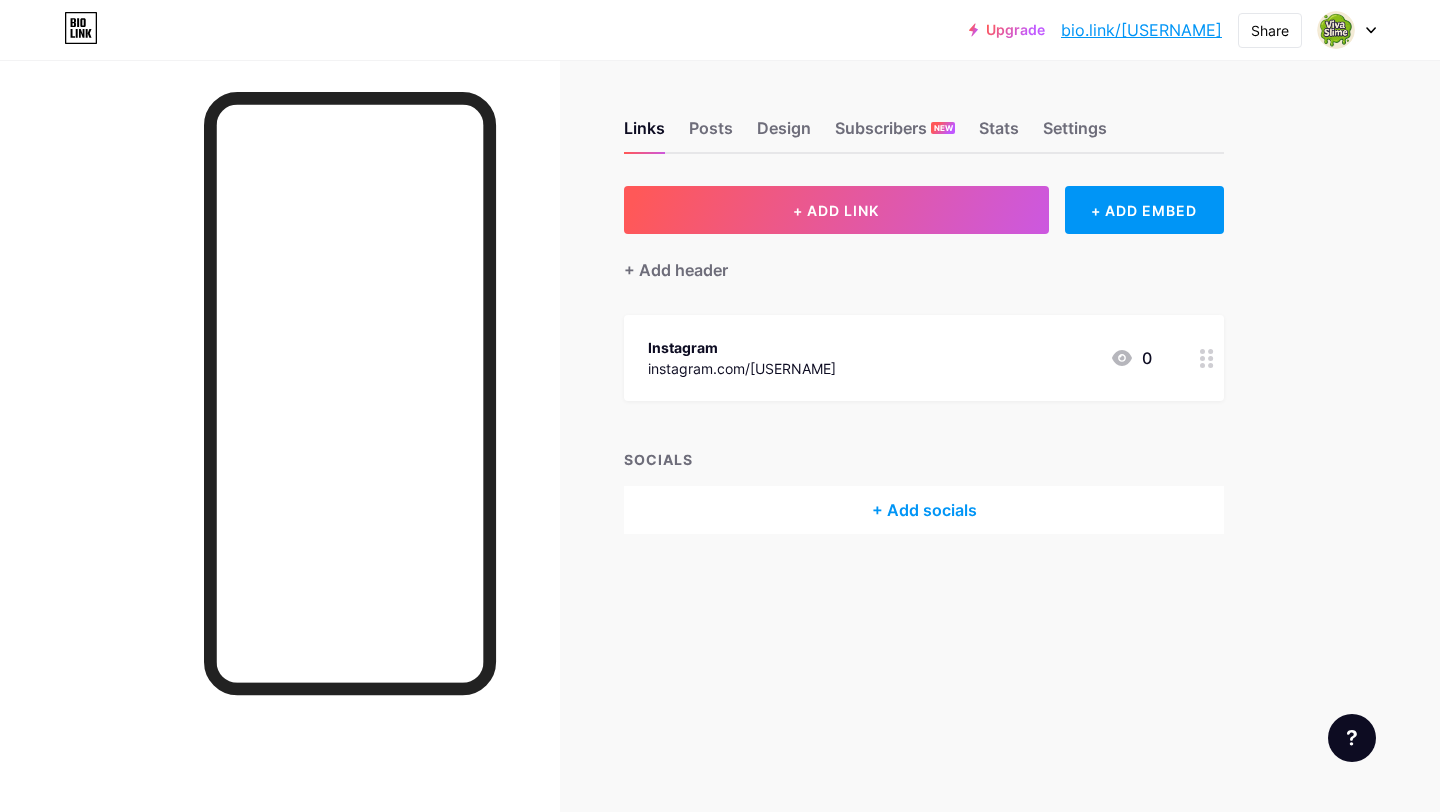 click on "bio.link/[USERNAME]" at bounding box center (1141, 30) 